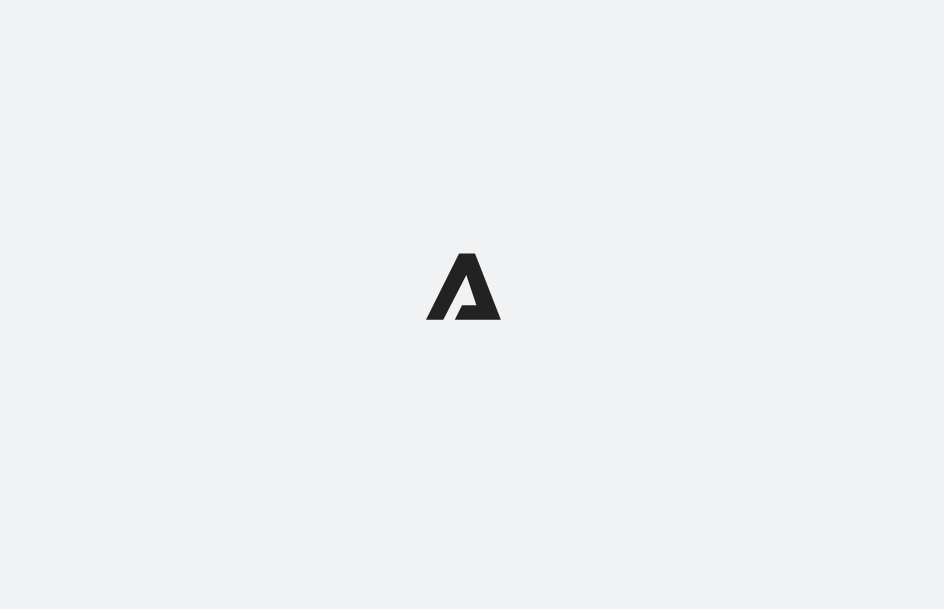 scroll, scrollTop: 0, scrollLeft: 0, axis: both 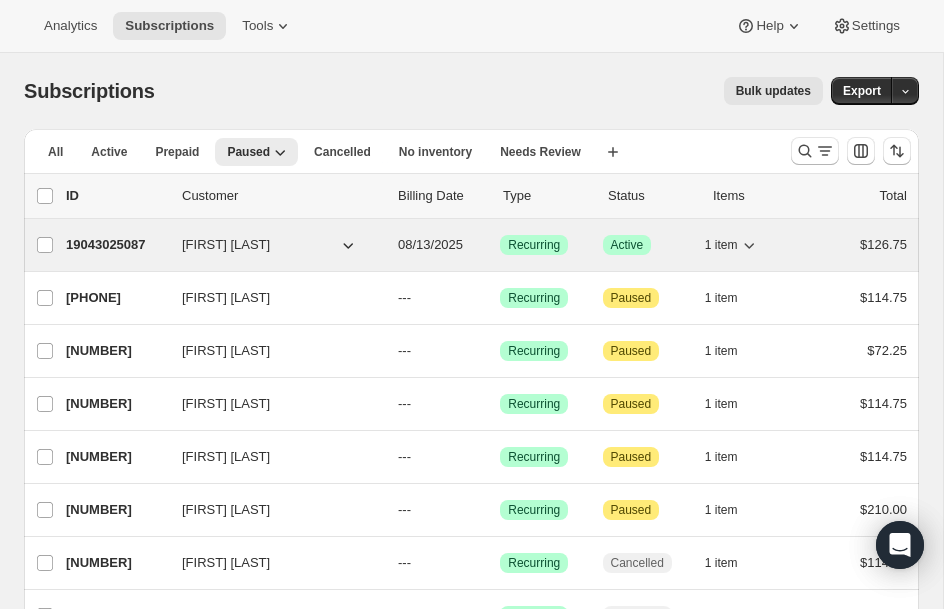 click on "19043025087" at bounding box center [116, 245] 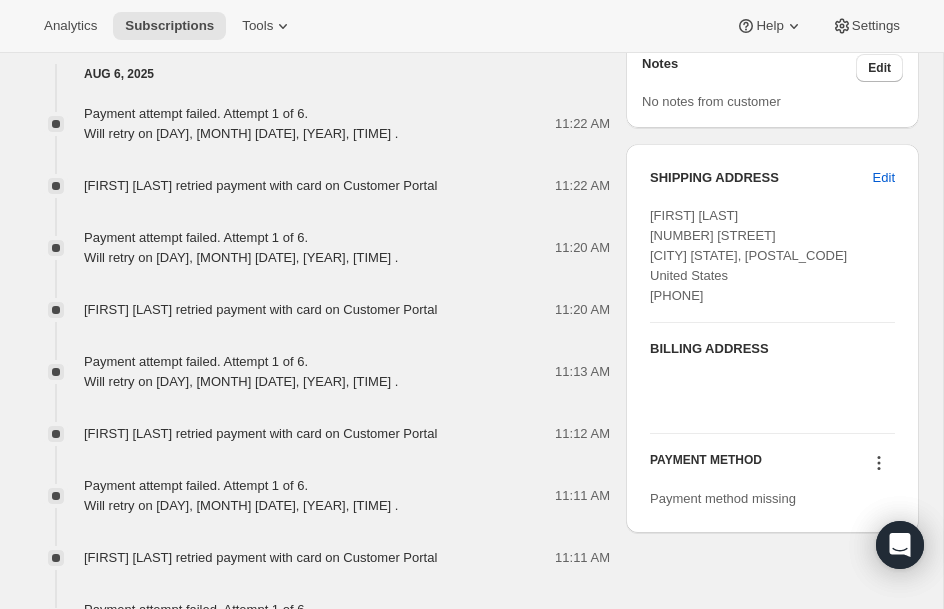 scroll, scrollTop: 1120, scrollLeft: 0, axis: vertical 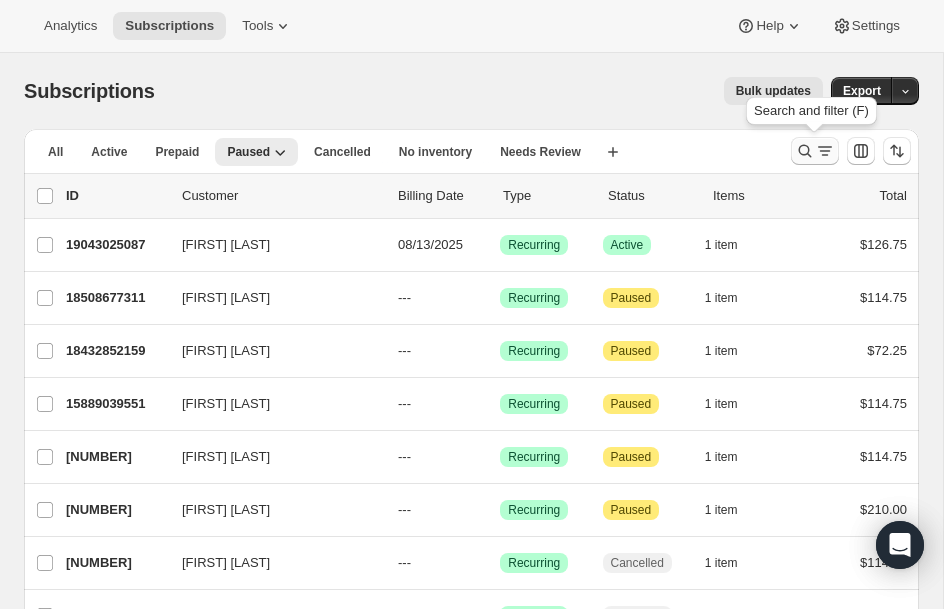 click 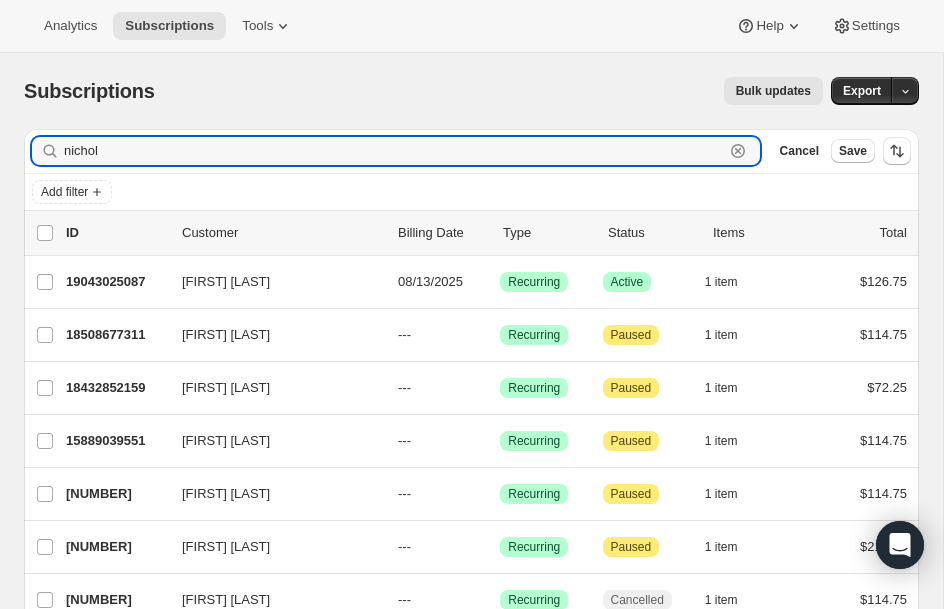 click 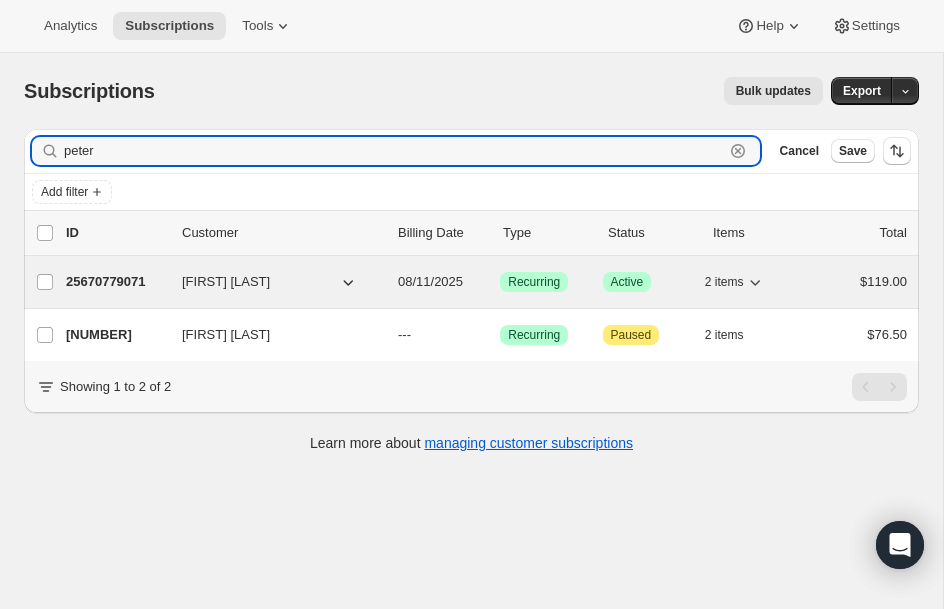 type on "peter" 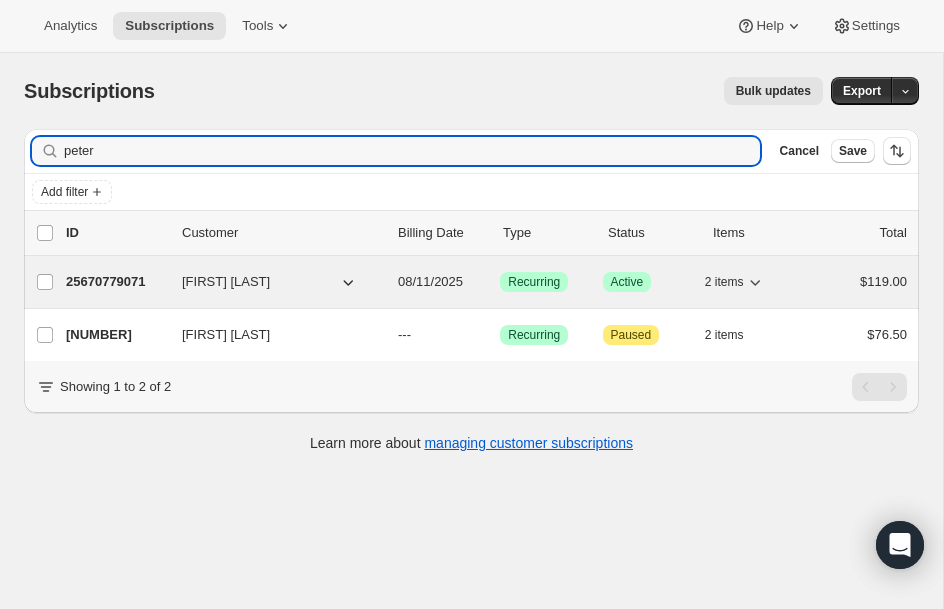 click on "25670779071" at bounding box center [116, 282] 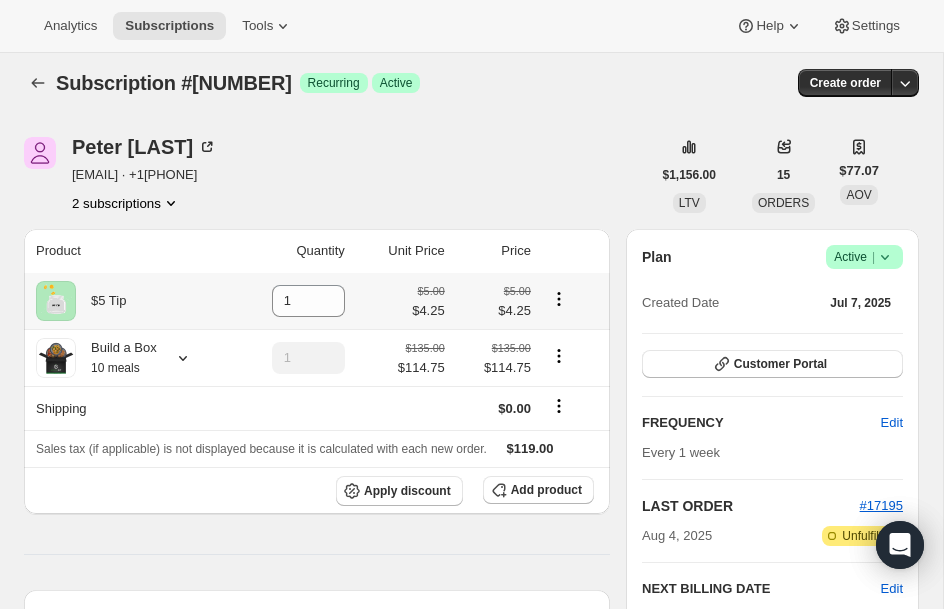 scroll, scrollTop: 0, scrollLeft: 0, axis: both 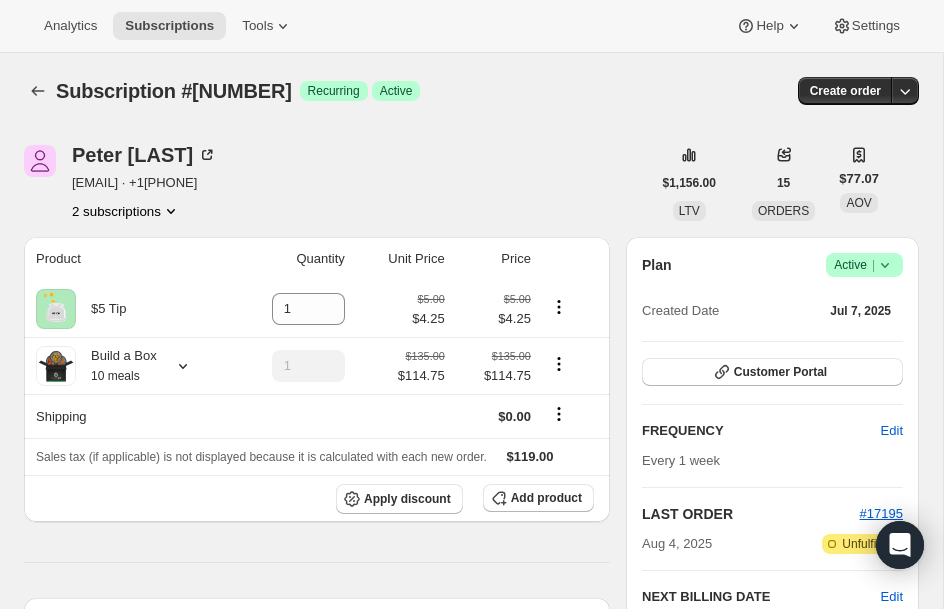 click on "2 subscriptions" at bounding box center [126, 211] 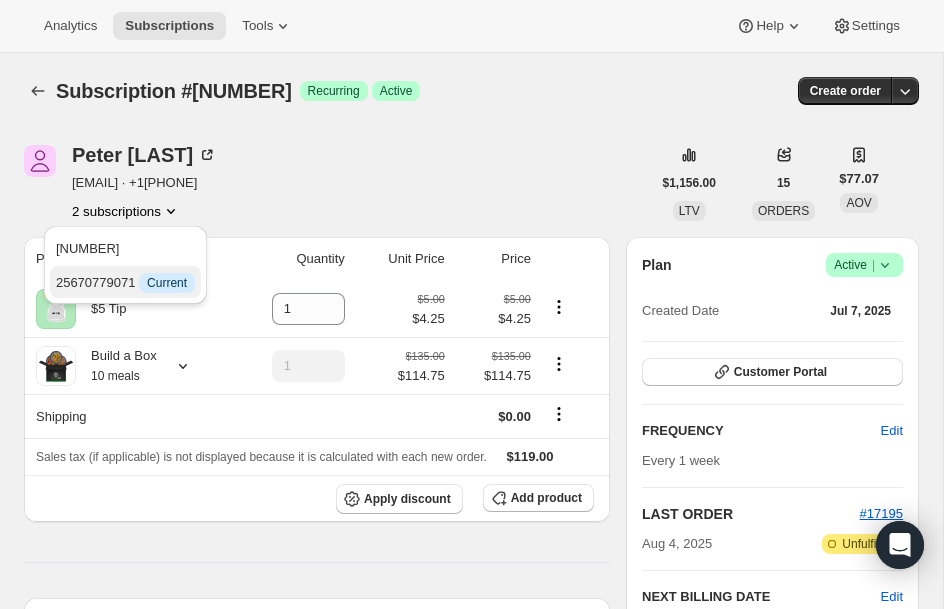 click on "25670779071   Info  Current" at bounding box center (125, 282) 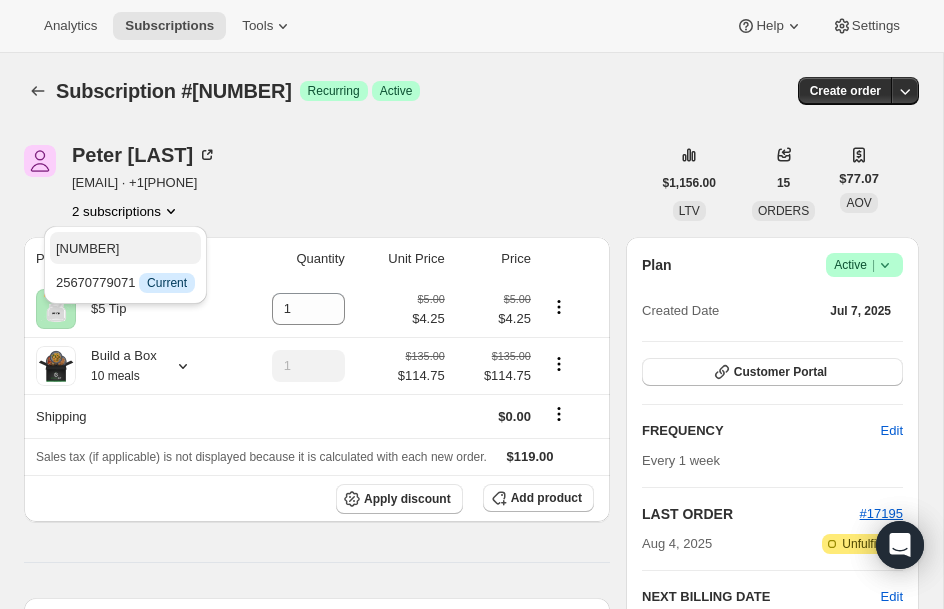 click on "22416523455" at bounding box center (125, 249) 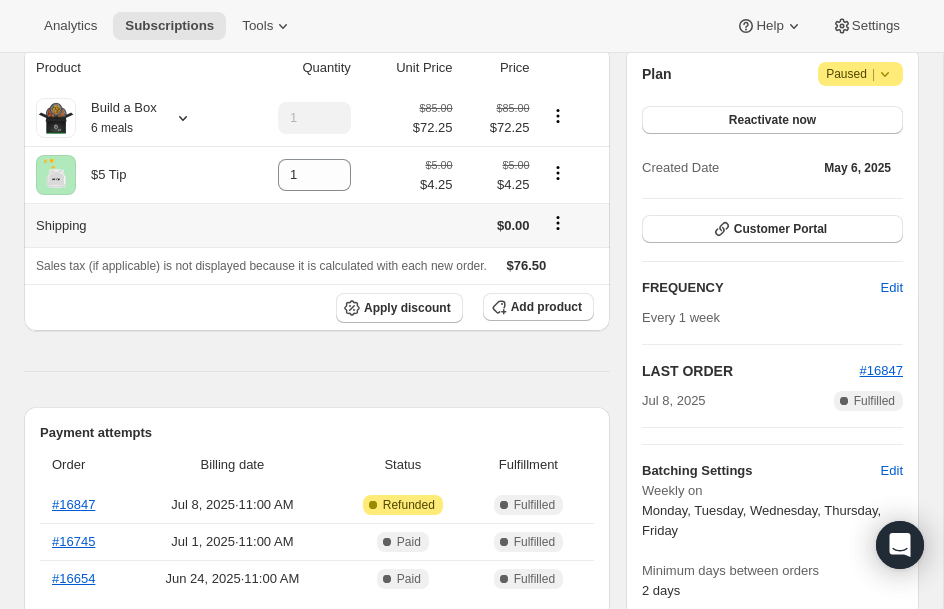 scroll, scrollTop: 200, scrollLeft: 0, axis: vertical 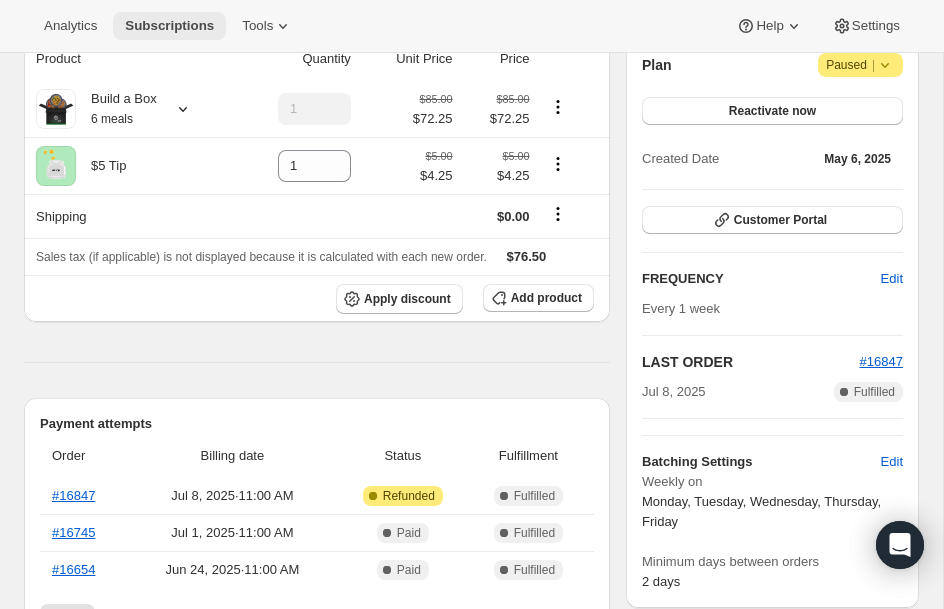 click on "Subscriptions" at bounding box center (169, 26) 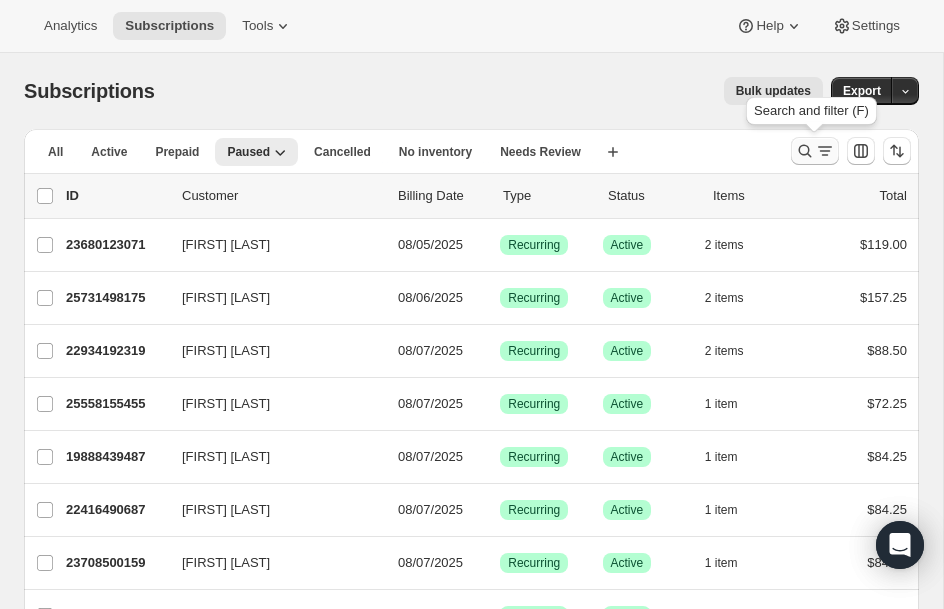 click 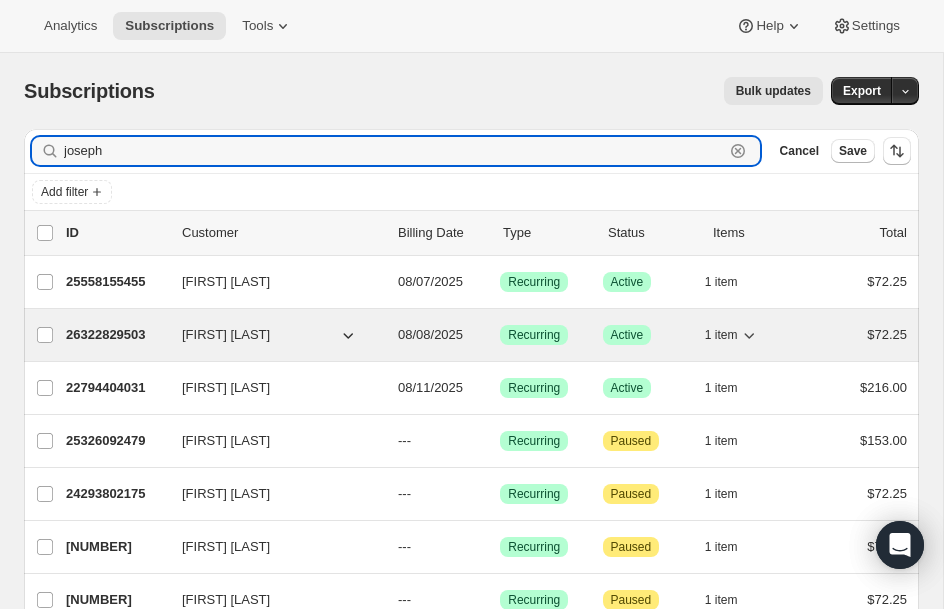 type on "joseph" 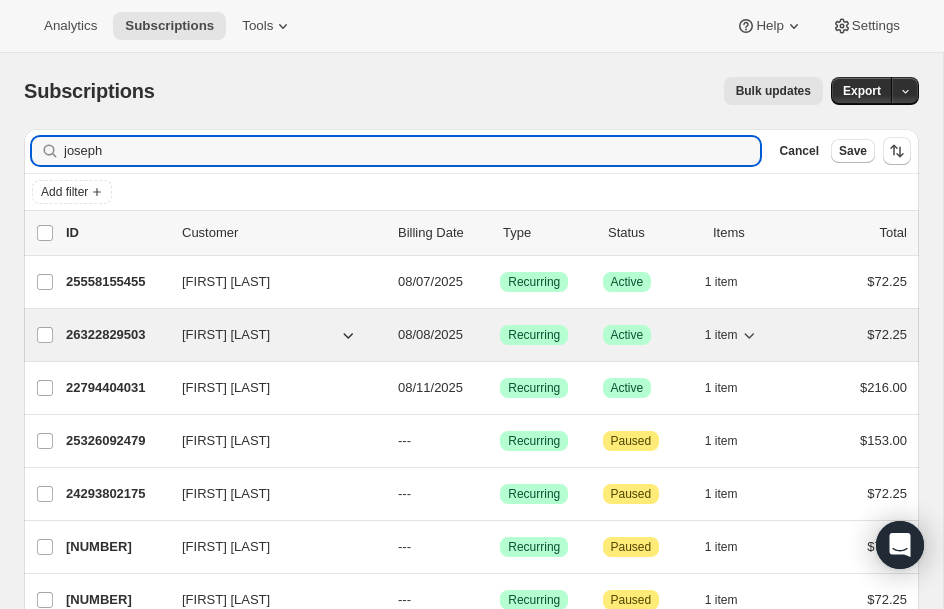 click on "26322829503" at bounding box center (116, 335) 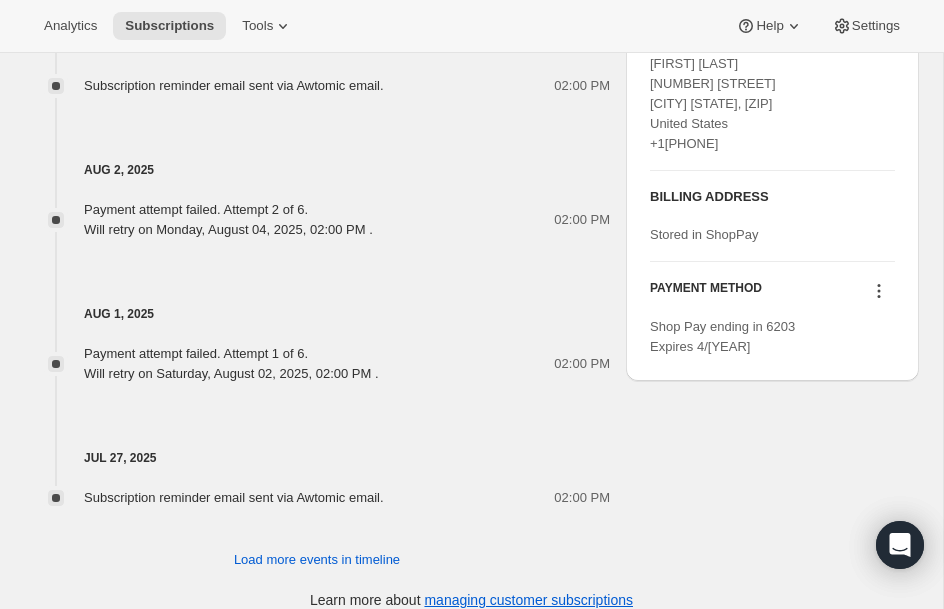 scroll, scrollTop: 1272, scrollLeft: 0, axis: vertical 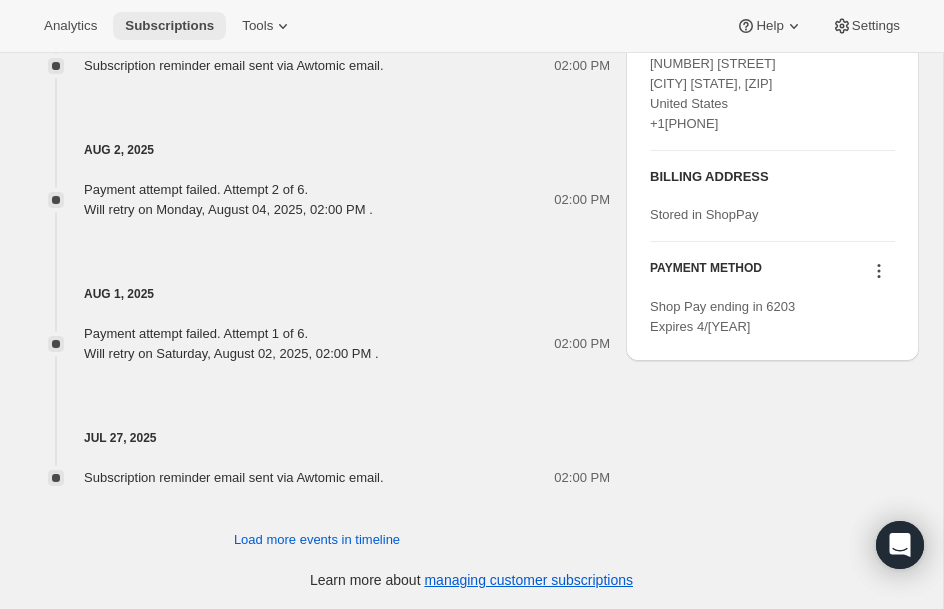 click on "Subscriptions" at bounding box center (169, 26) 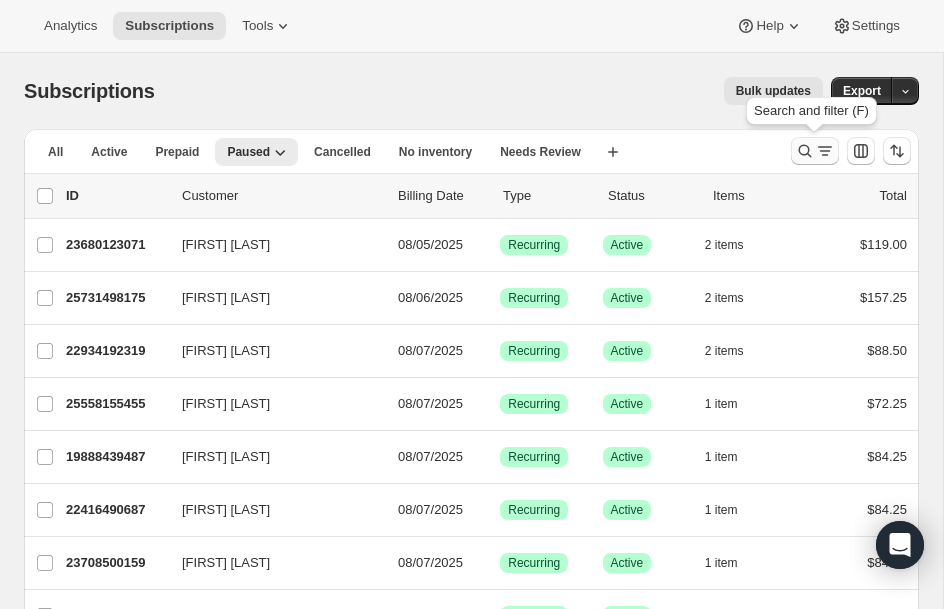click 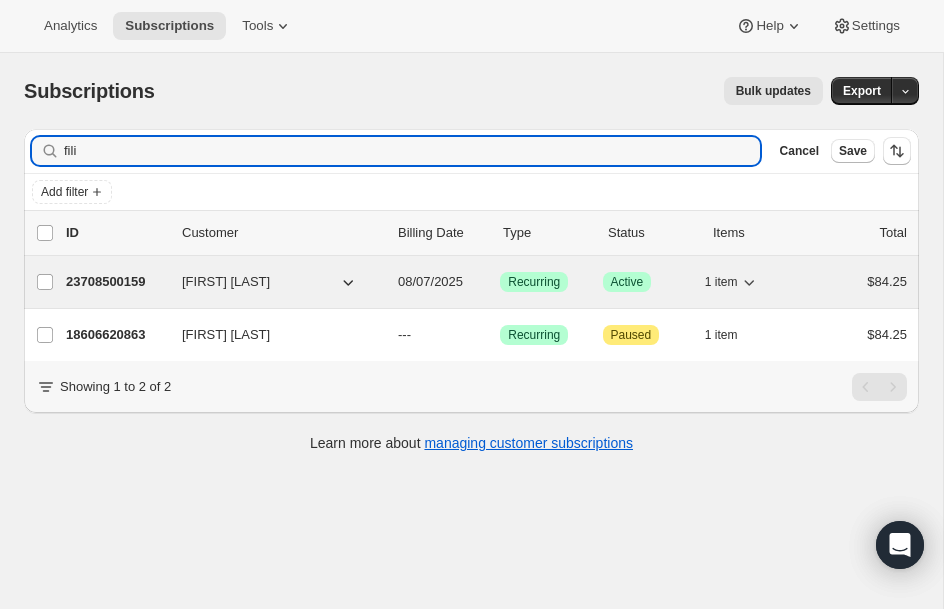 type on "fili" 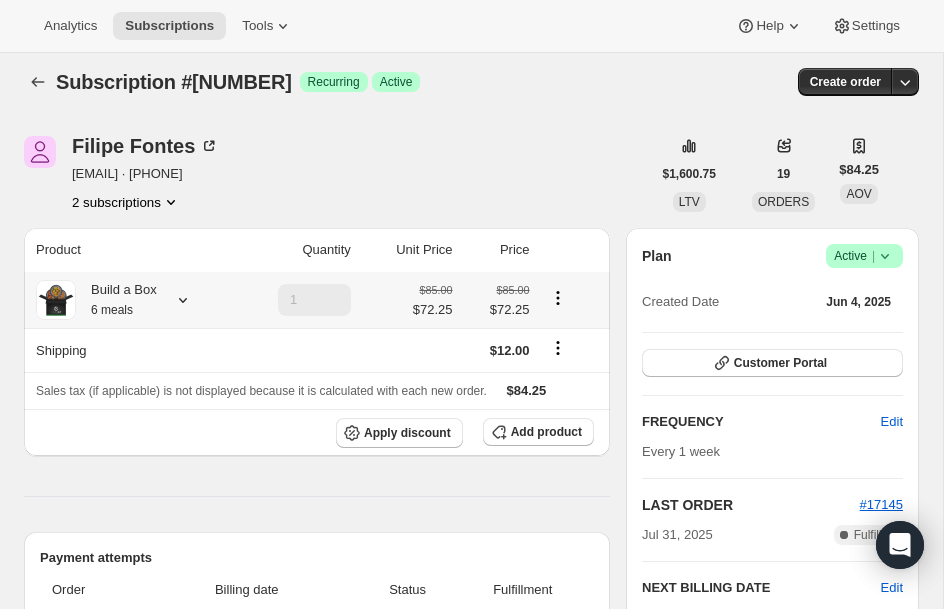scroll, scrollTop: 0, scrollLeft: 0, axis: both 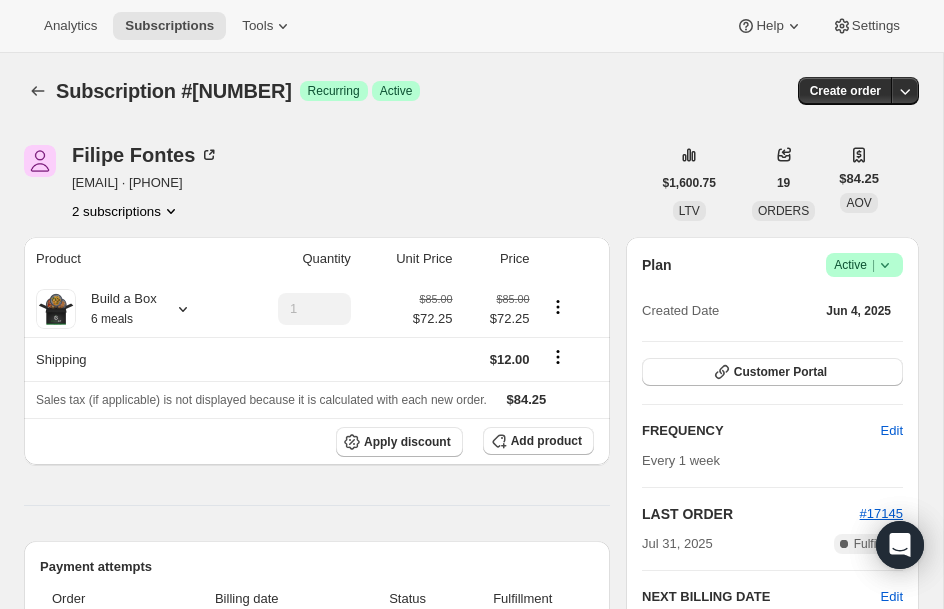 click on "2 subscriptions" at bounding box center [126, 211] 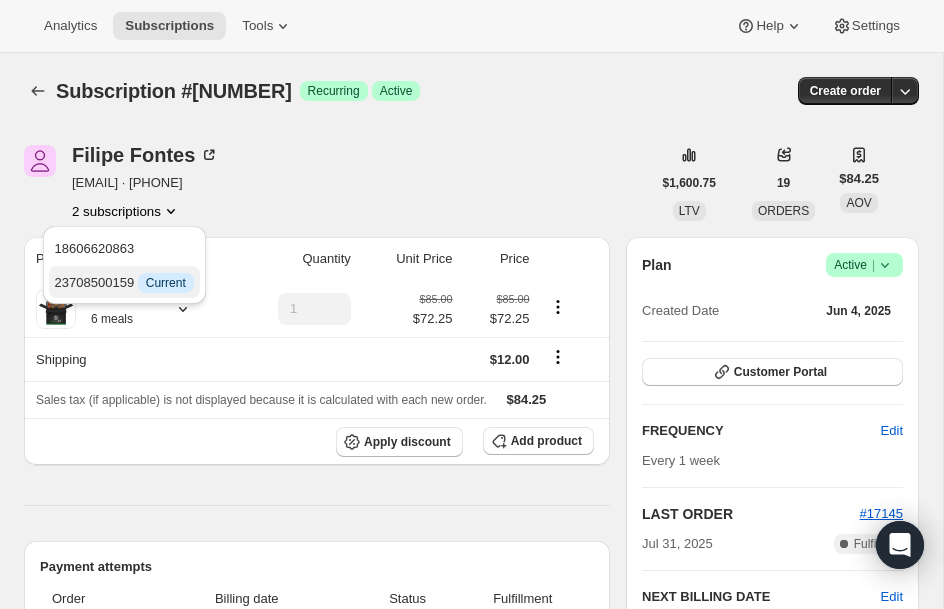 click on "23708500159   Info  Current" at bounding box center [124, 283] 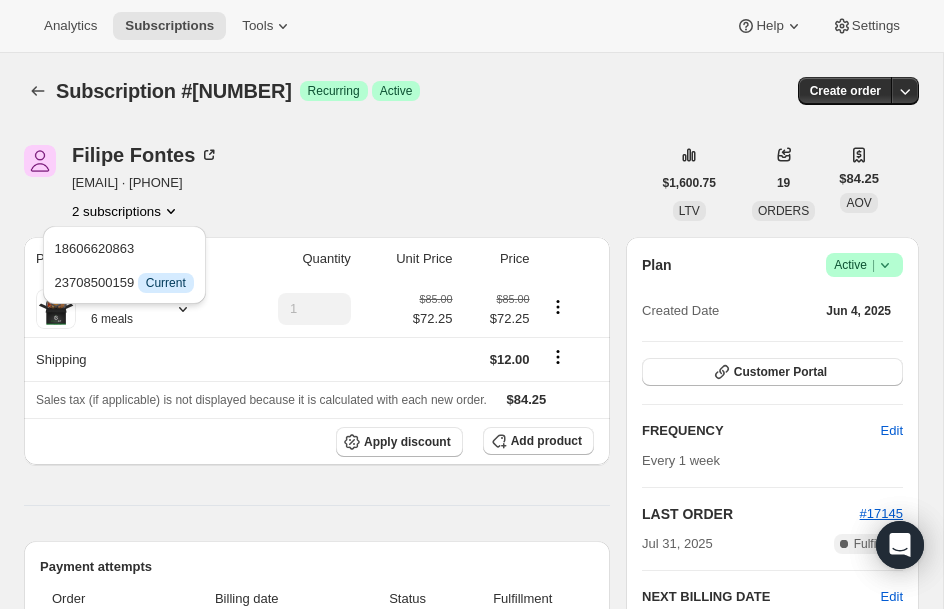 click on "Filipe   Fontes filipef1995@gmail.com · +12017024595 2 subscriptions" at bounding box center [337, 183] 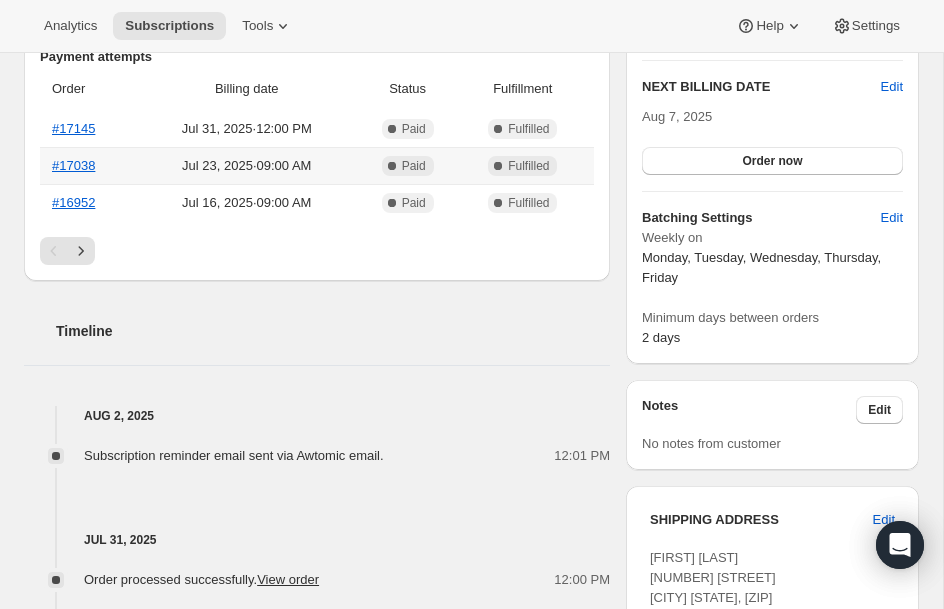 scroll, scrollTop: 520, scrollLeft: 0, axis: vertical 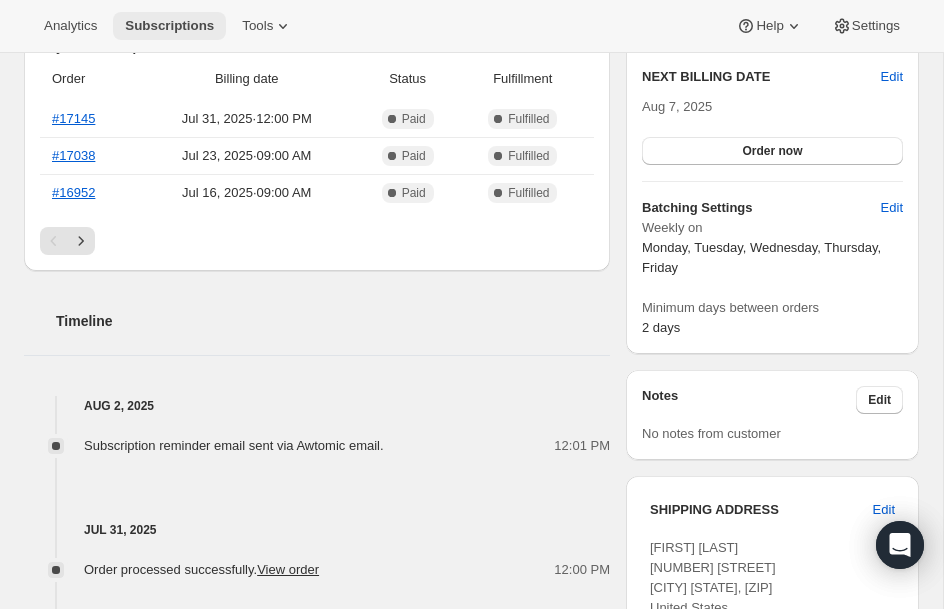 click on "Subscriptions" at bounding box center [169, 26] 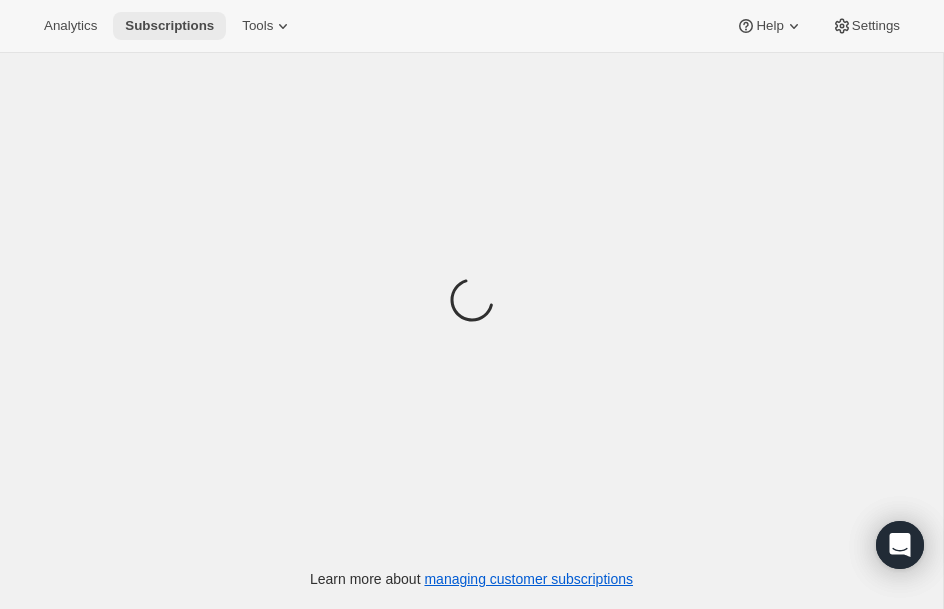 scroll, scrollTop: 0, scrollLeft: 0, axis: both 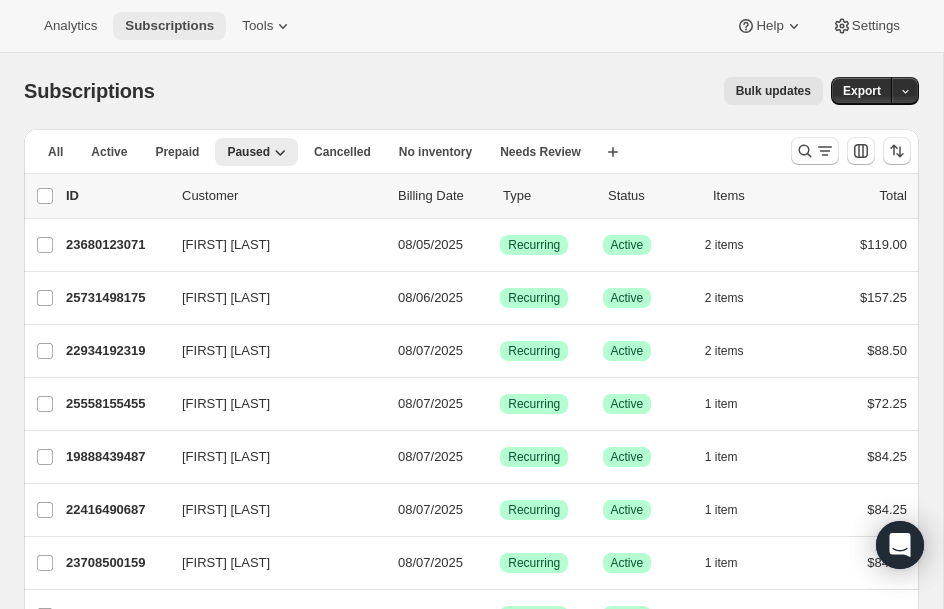type 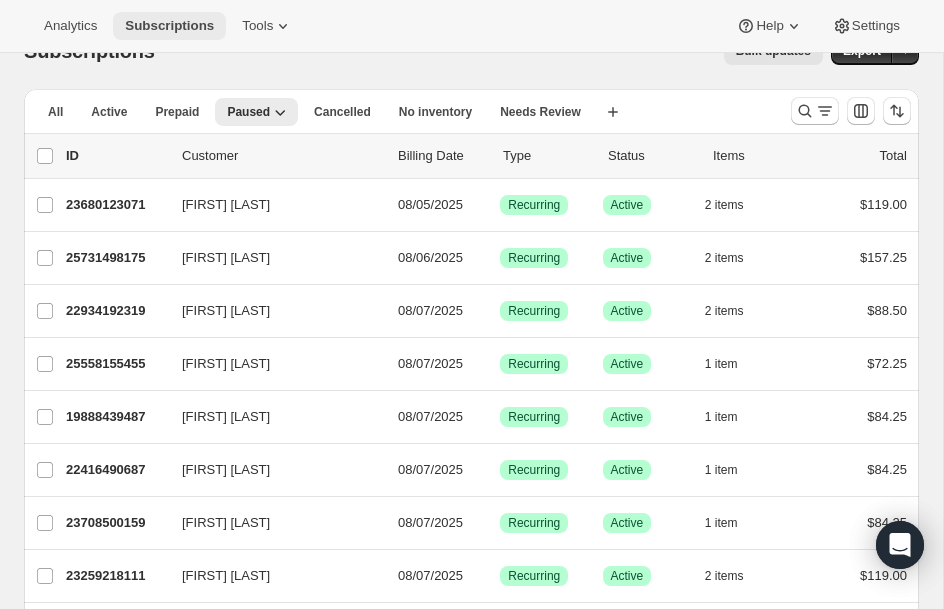 scroll, scrollTop: 80, scrollLeft: 0, axis: vertical 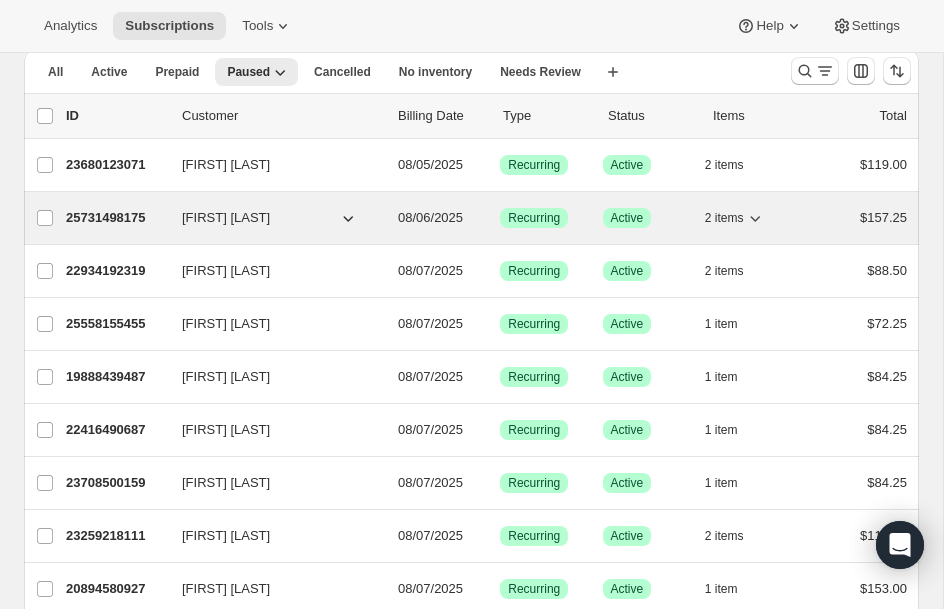 click on "25731498175" at bounding box center [116, 218] 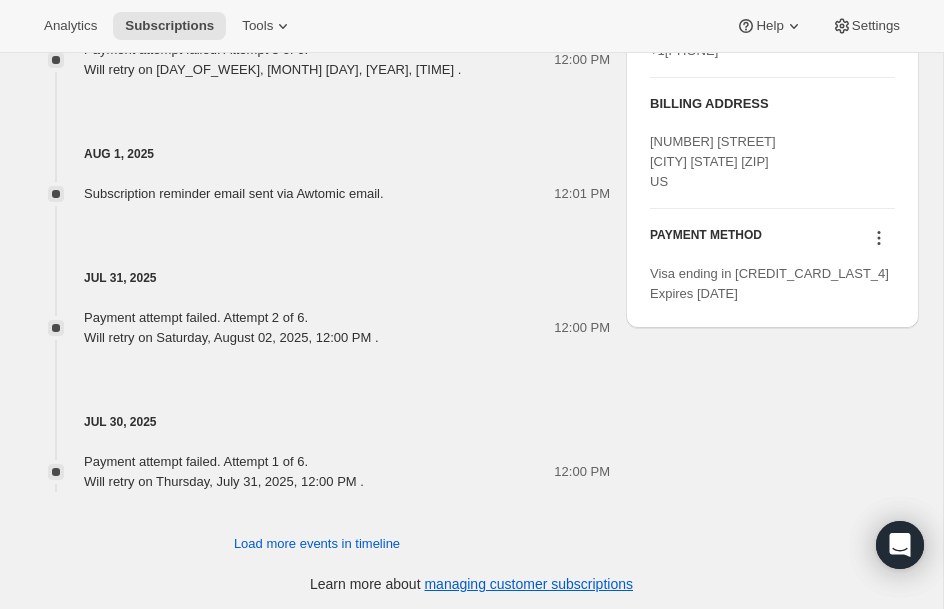 scroll, scrollTop: 1350, scrollLeft: 0, axis: vertical 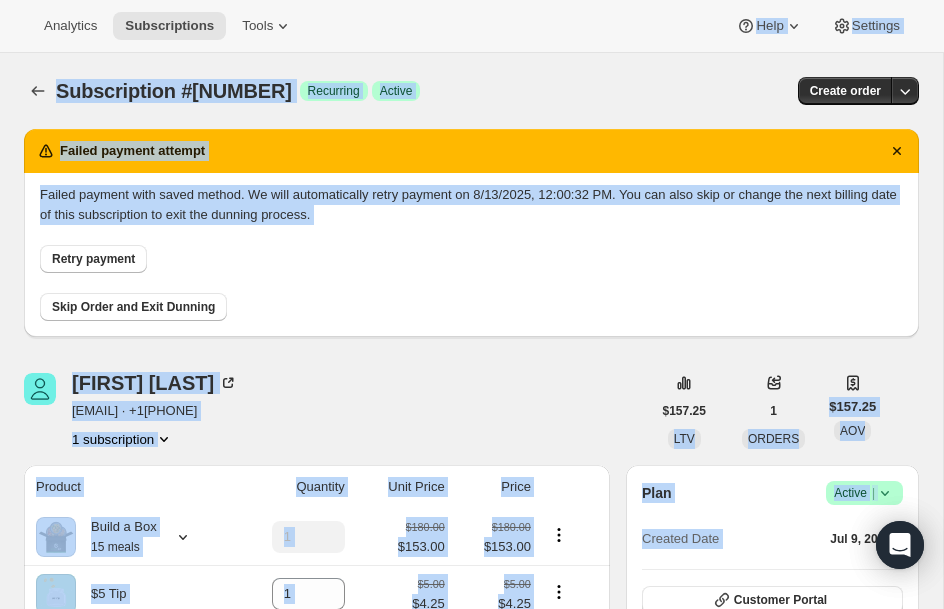 drag, startPoint x: 708, startPoint y: 384, endPoint x: 757, endPoint y: -225, distance: 610.9681 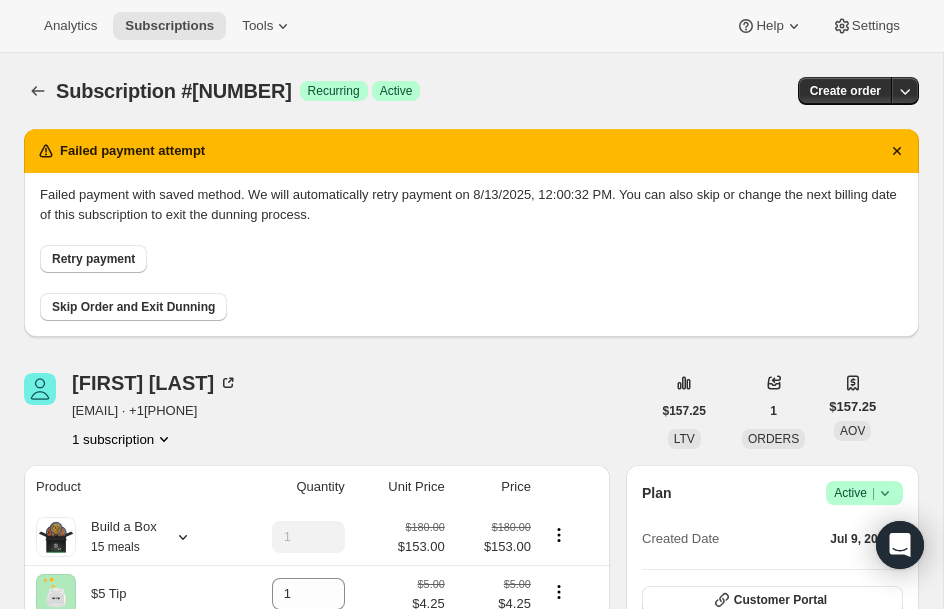 click 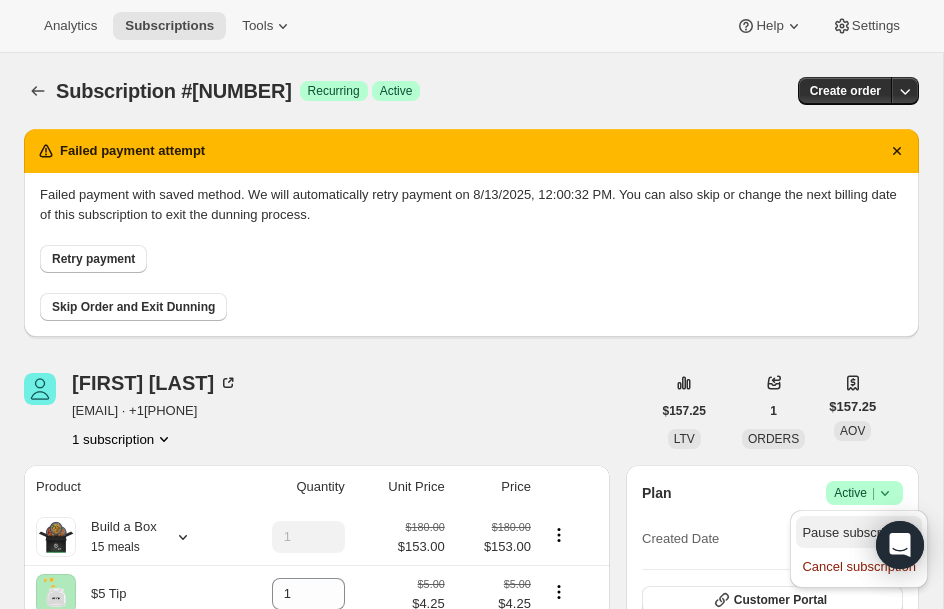 click on "Pause subscription" at bounding box center (857, 532) 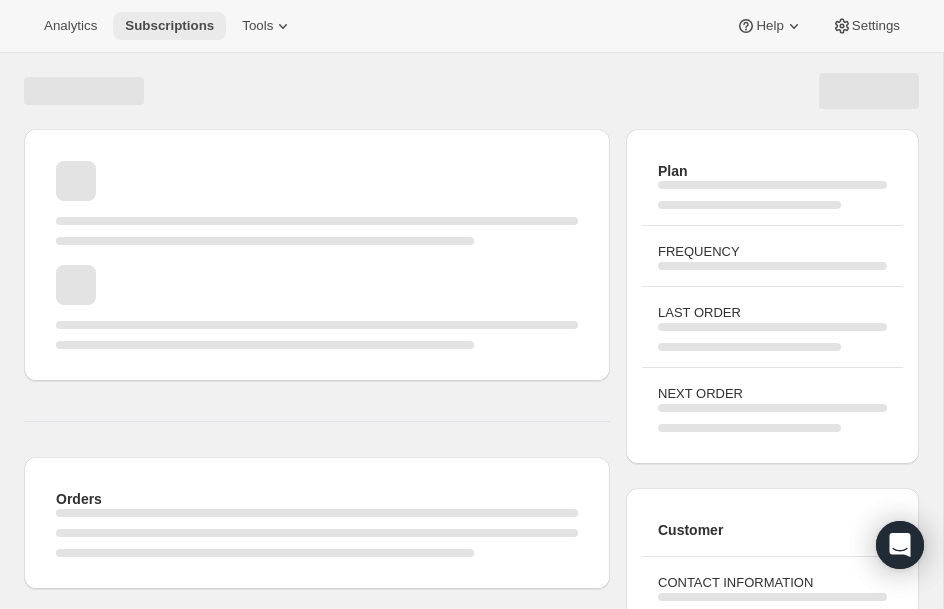 click on "Subscriptions" at bounding box center (169, 26) 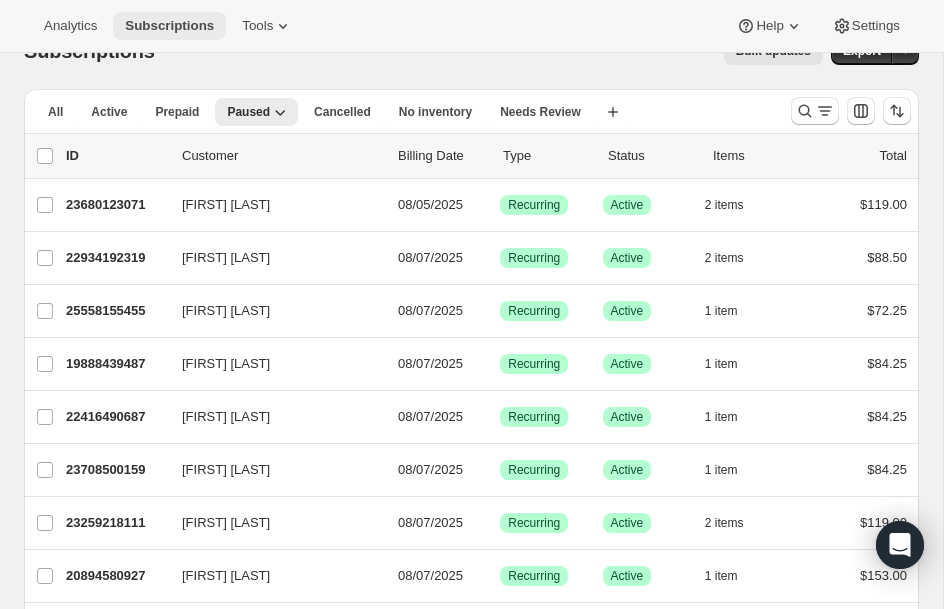 scroll, scrollTop: 80, scrollLeft: 0, axis: vertical 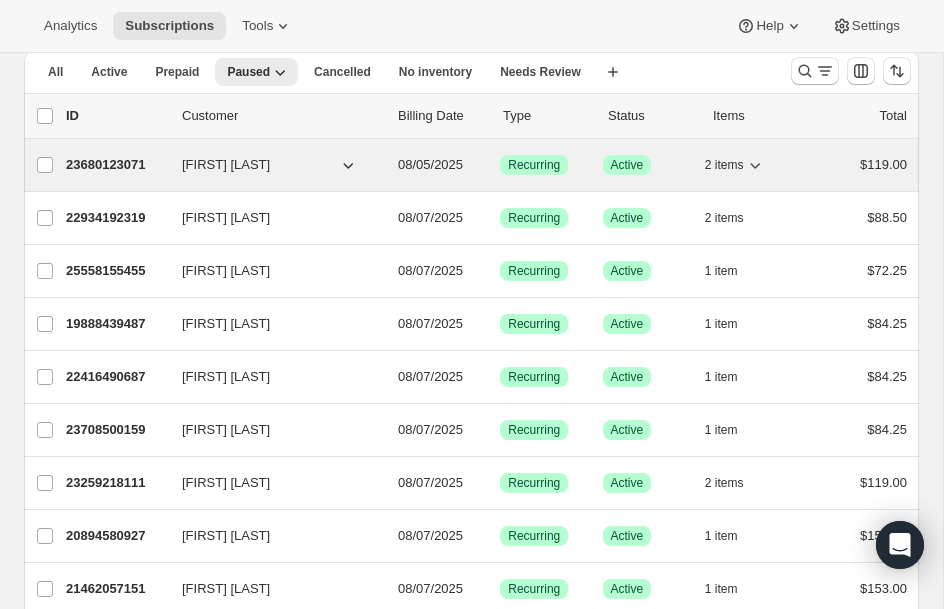click on "23680123071" at bounding box center [116, 165] 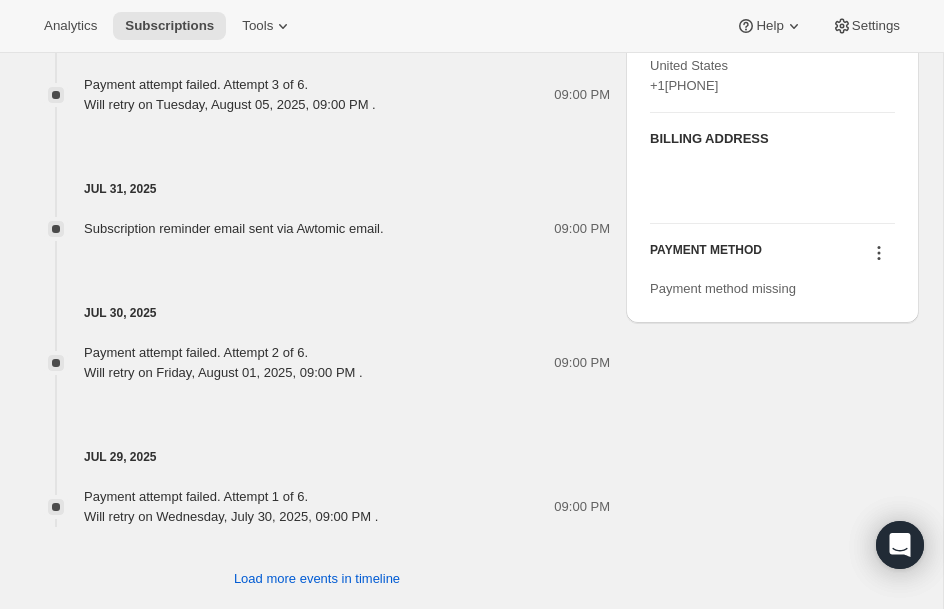 scroll, scrollTop: 1320, scrollLeft: 0, axis: vertical 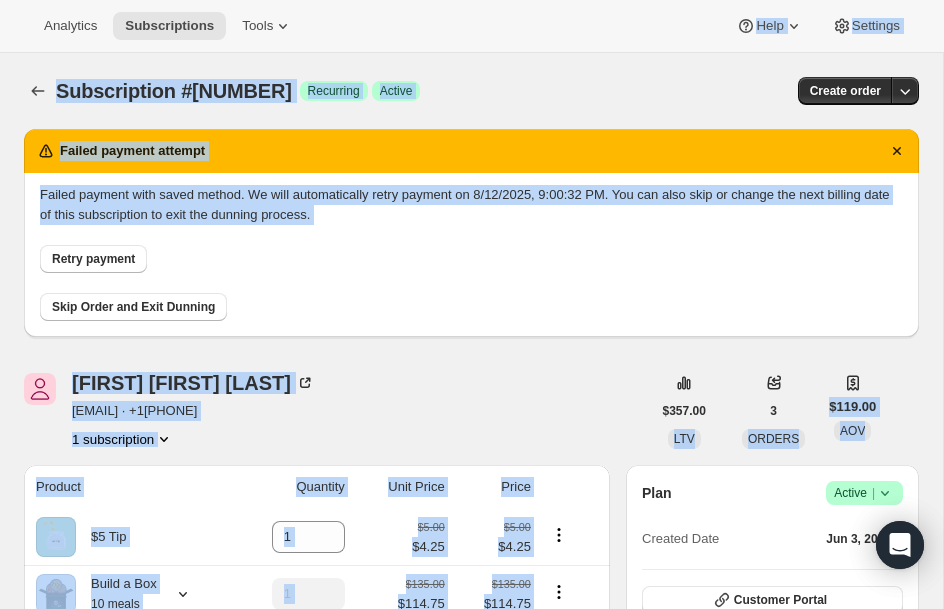 drag, startPoint x: 518, startPoint y: 307, endPoint x: 544, endPoint y: -220, distance: 527.641 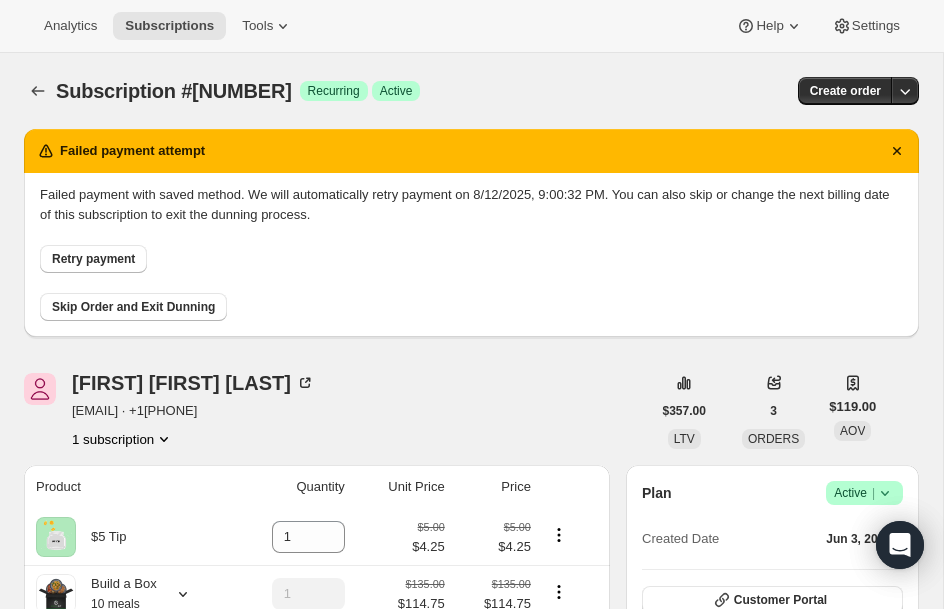 click 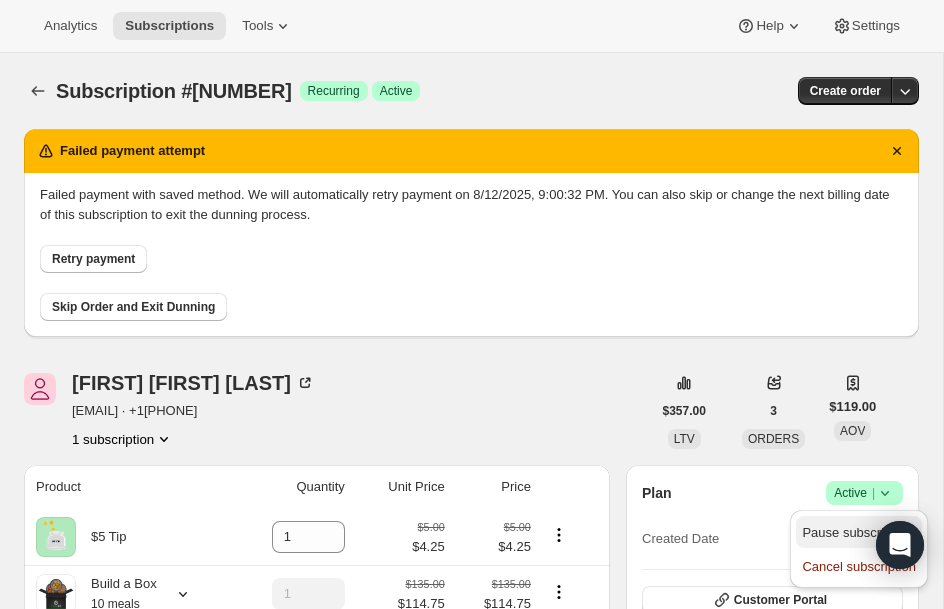 click on "Pause subscription" at bounding box center (857, 532) 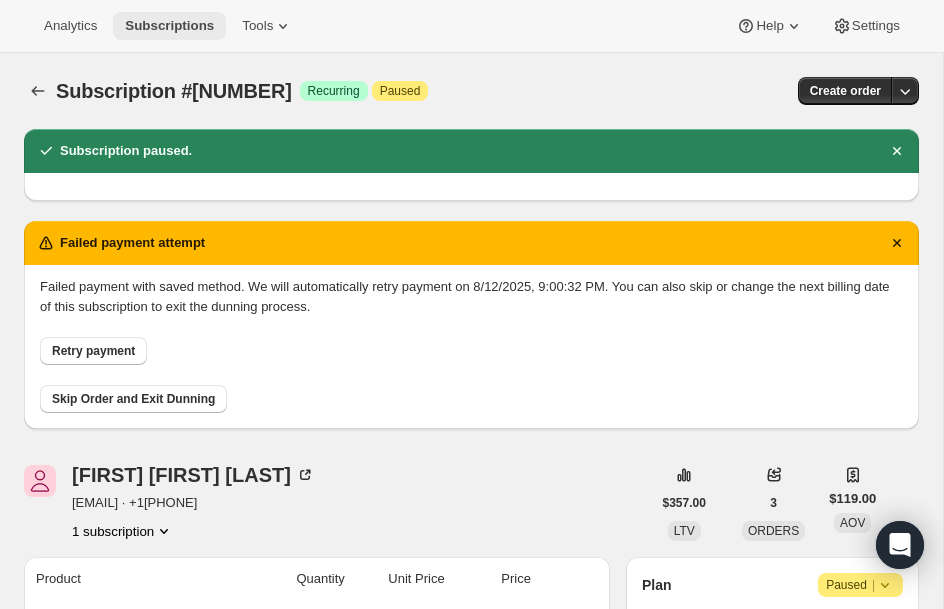 click on "Subscriptions" at bounding box center (169, 26) 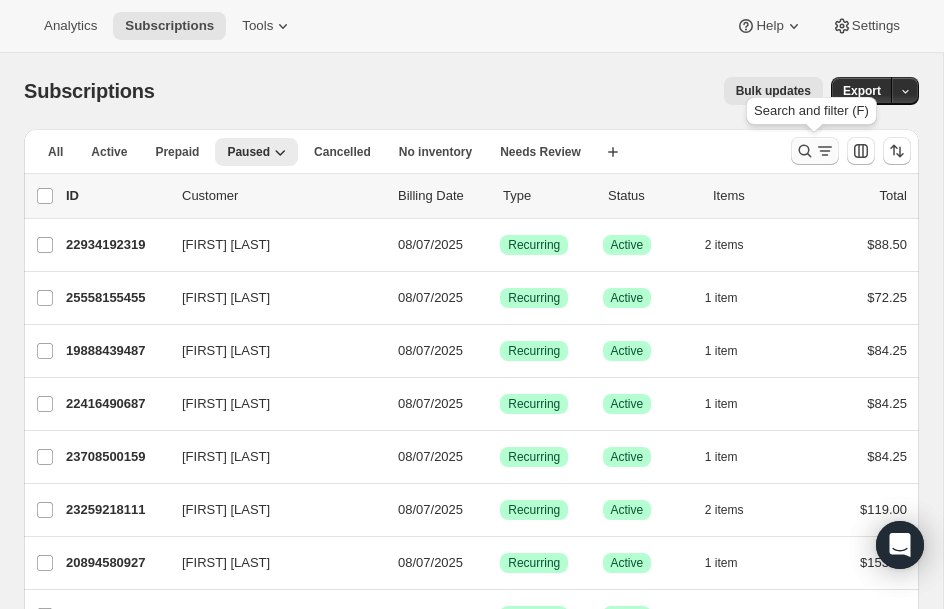 click 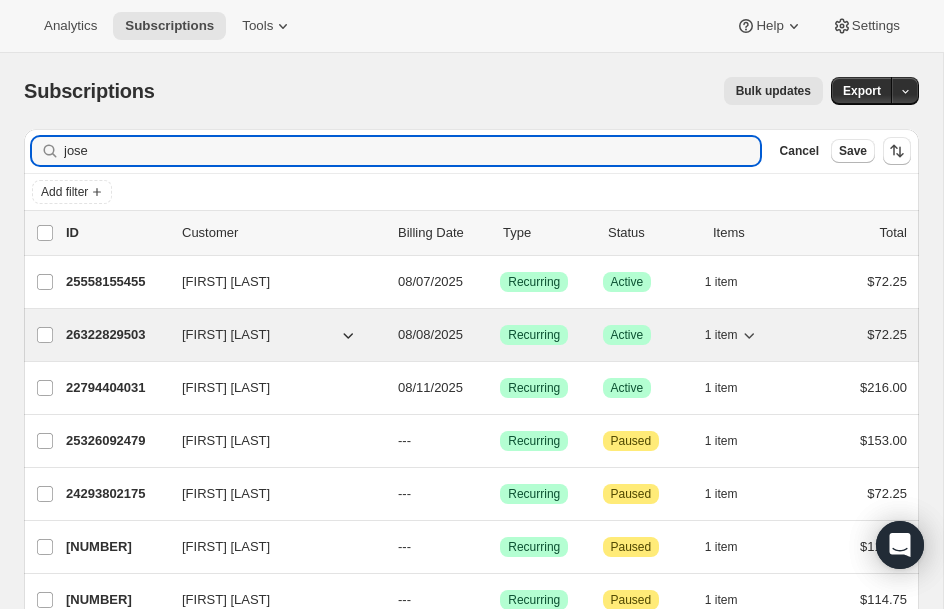 type on "jose" 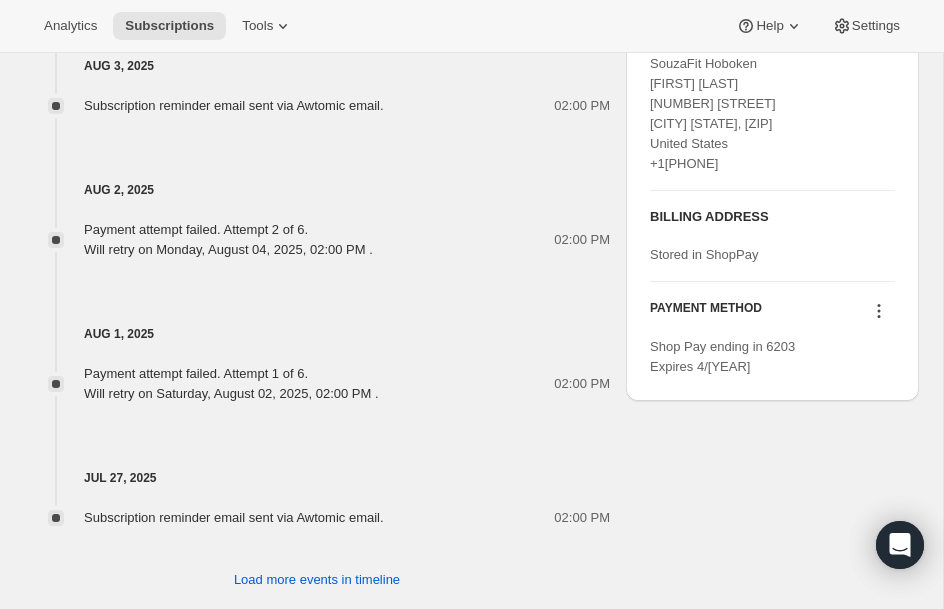 scroll, scrollTop: 1272, scrollLeft: 0, axis: vertical 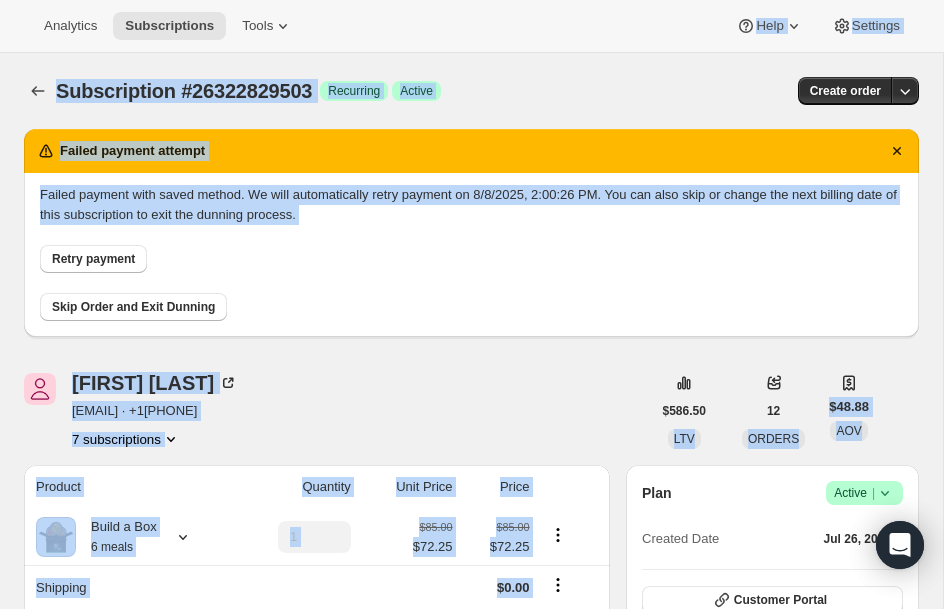 drag, startPoint x: 345, startPoint y: 433, endPoint x: 348, endPoint y: -147, distance: 580.00775 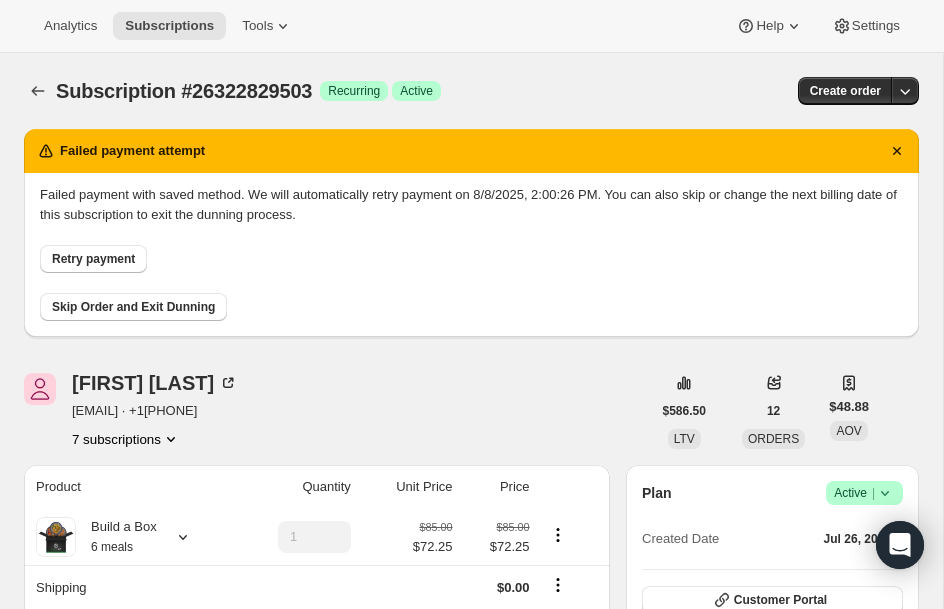 click on "Failed payment with saved method. We will automatically retry payment on 8/8/2025, 2:00:26 PM. You can also skip or change the next billing date of this subscription to exit the dunning process.  Retry payment Skip Order and Exit Dunning" at bounding box center [471, 255] 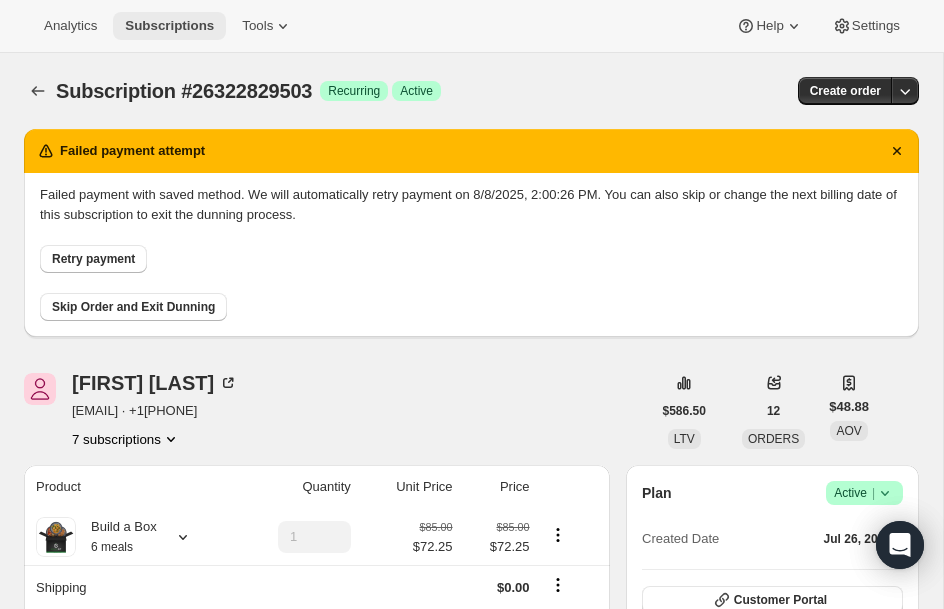 click on "Subscriptions" at bounding box center (169, 26) 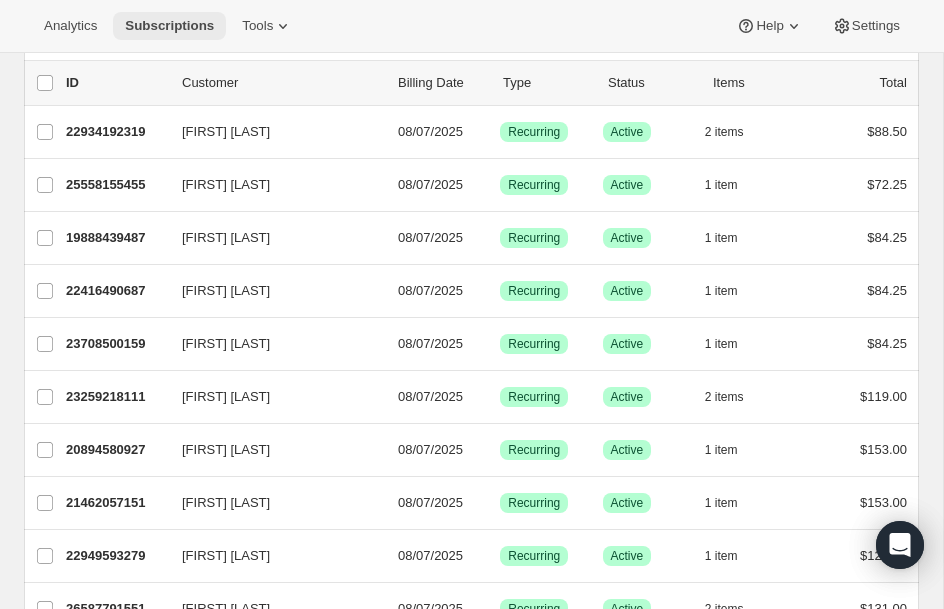 scroll, scrollTop: 160, scrollLeft: 0, axis: vertical 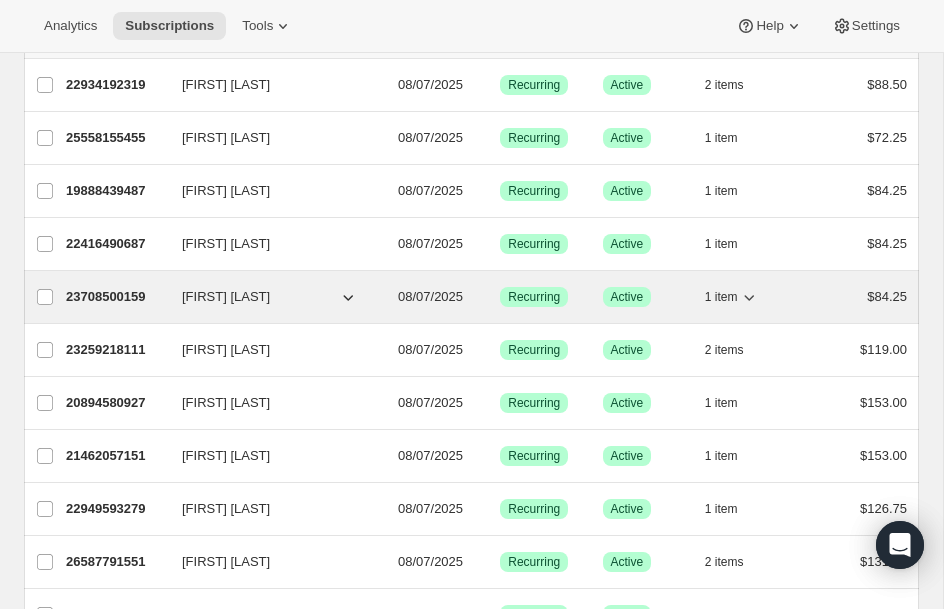 click on "23708500159" at bounding box center [116, 297] 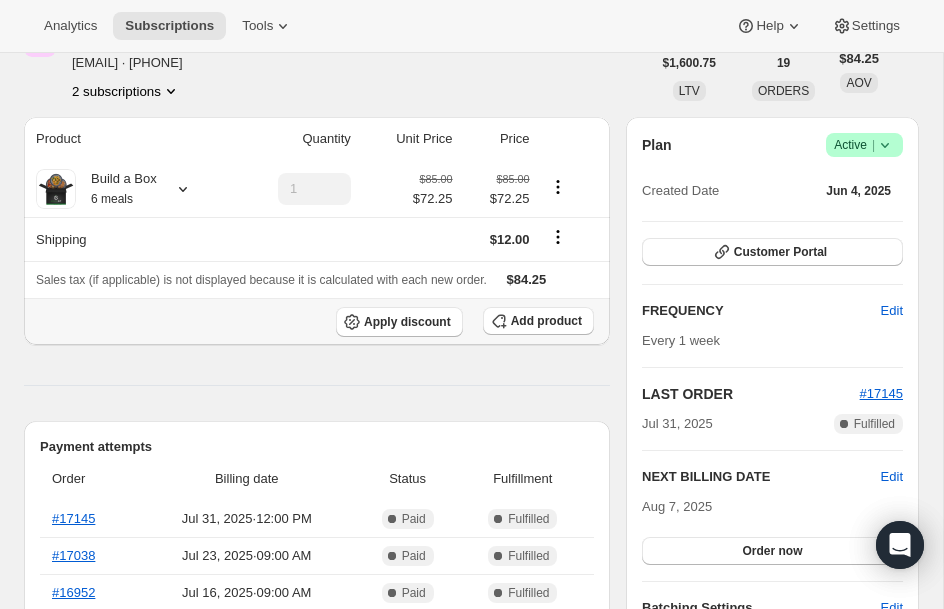 scroll, scrollTop: 160, scrollLeft: 0, axis: vertical 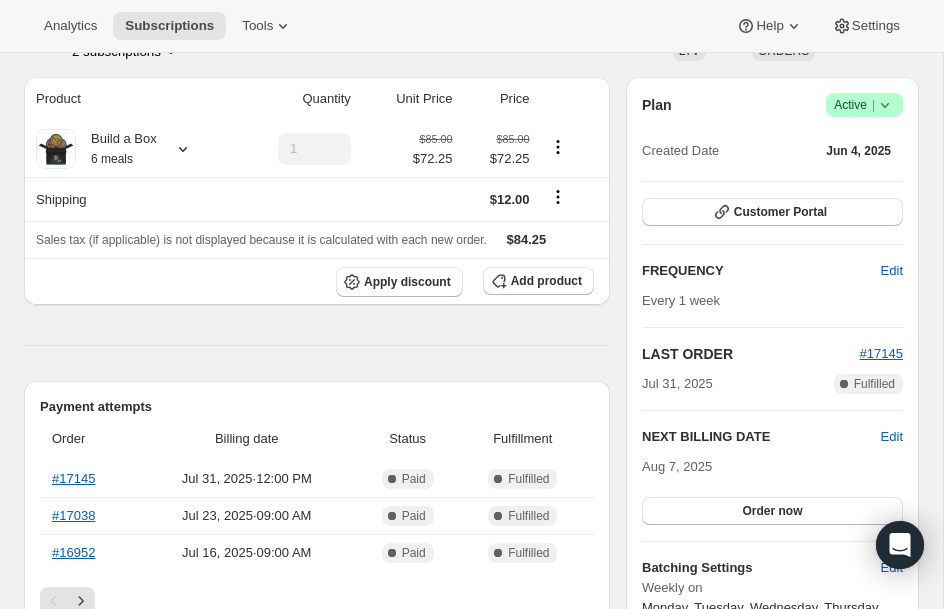 click on "Aug 7, 2025  Order now" at bounding box center (772, 491) 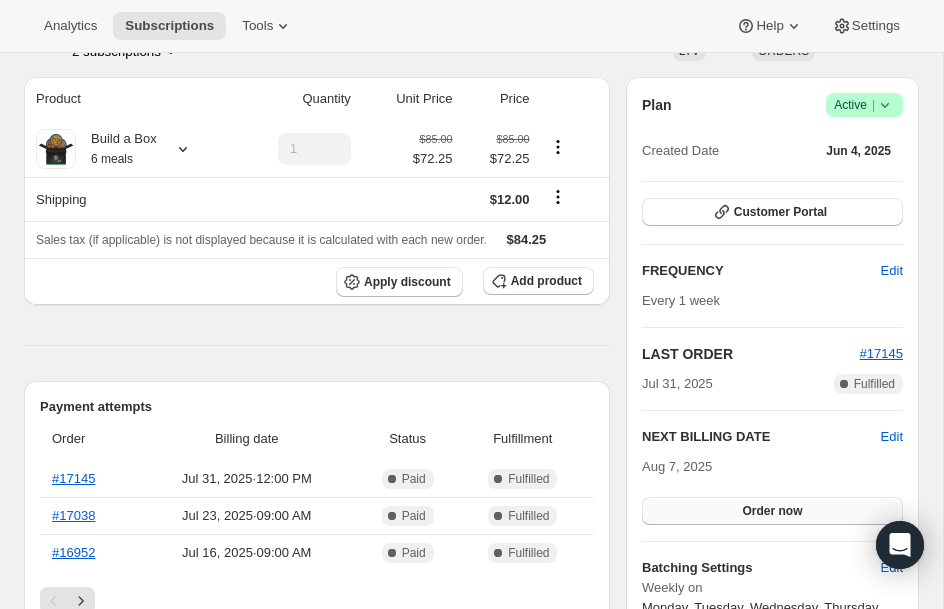 click on "Order now" at bounding box center [772, 511] 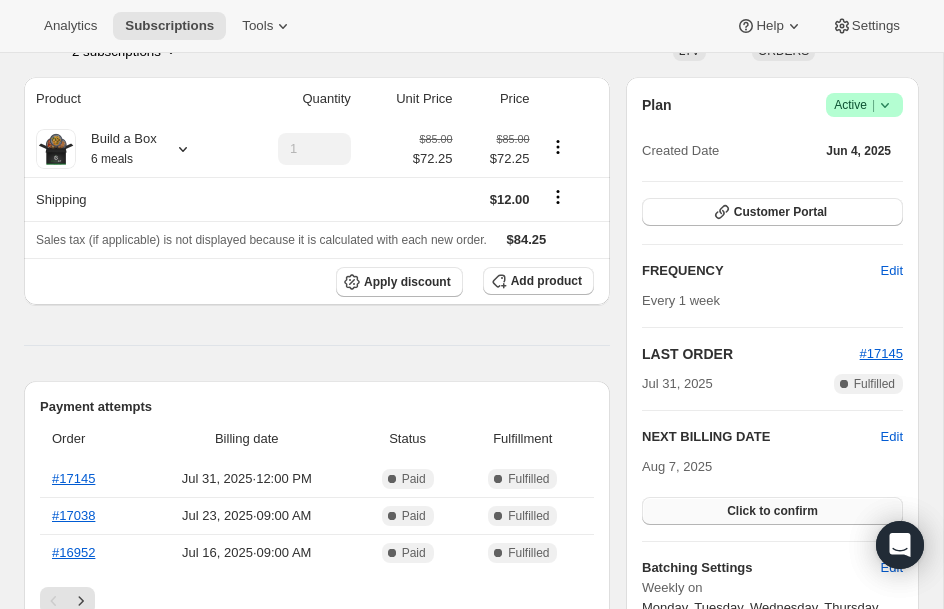click on "Click to confirm" at bounding box center [772, 511] 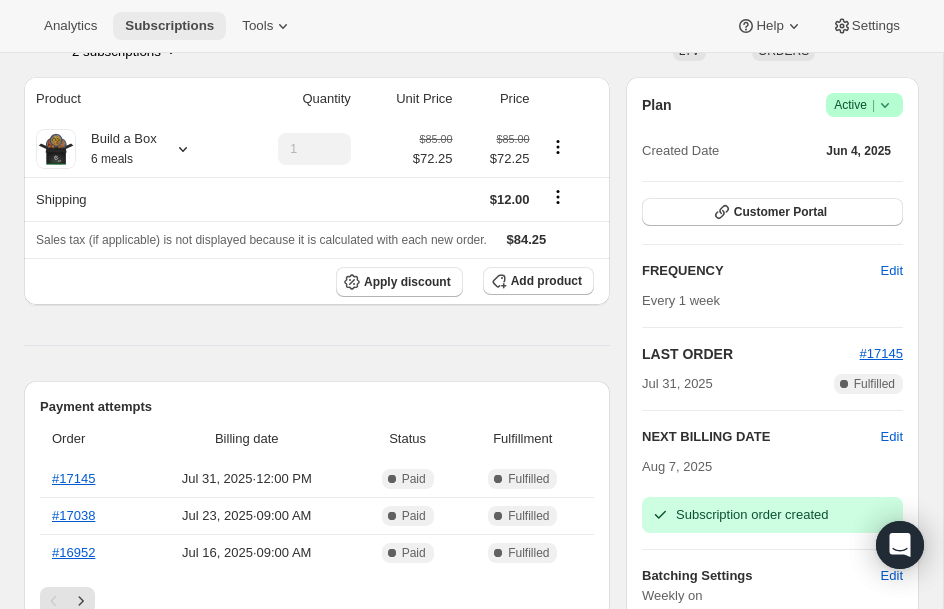 click on "Subscriptions" at bounding box center [169, 26] 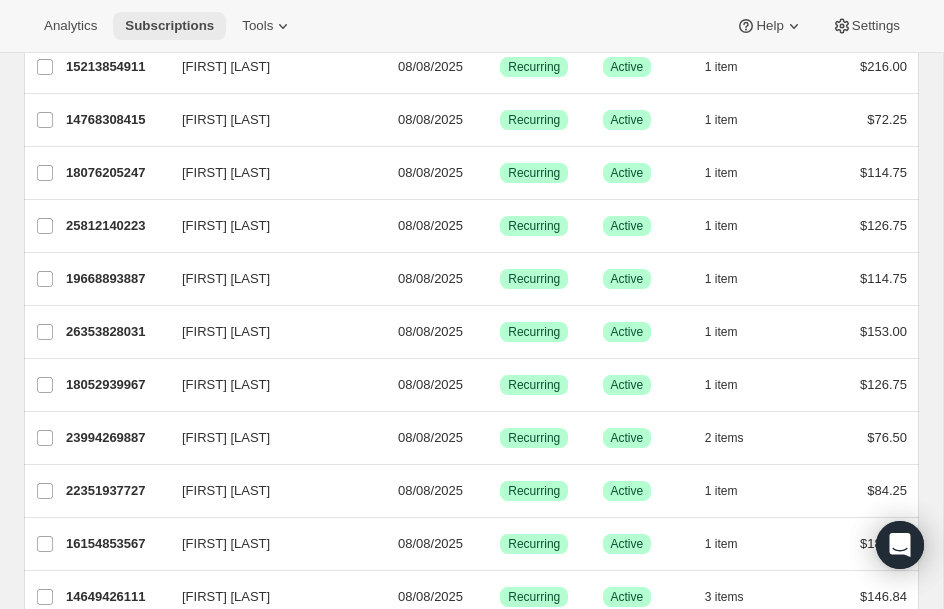 scroll, scrollTop: 960, scrollLeft: 0, axis: vertical 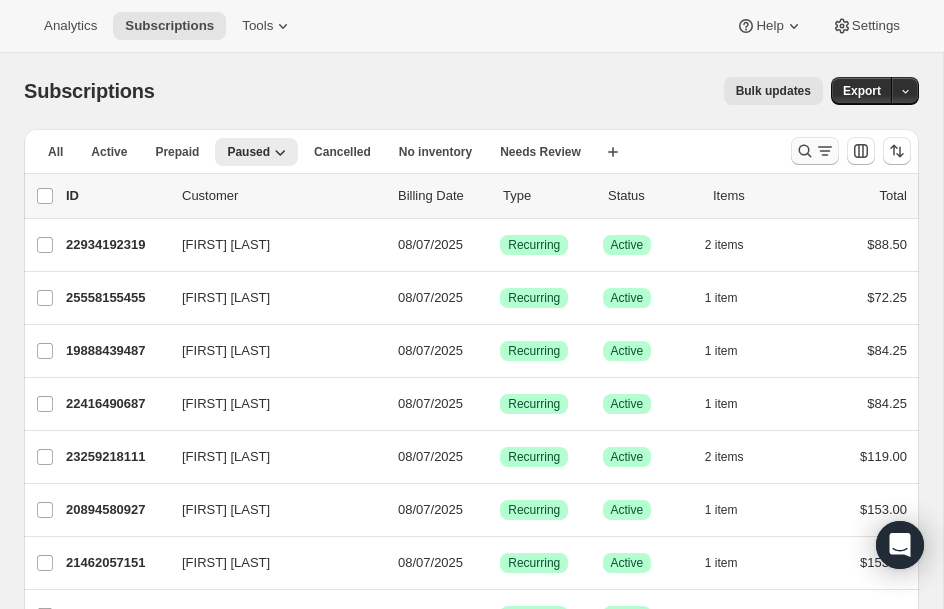 click 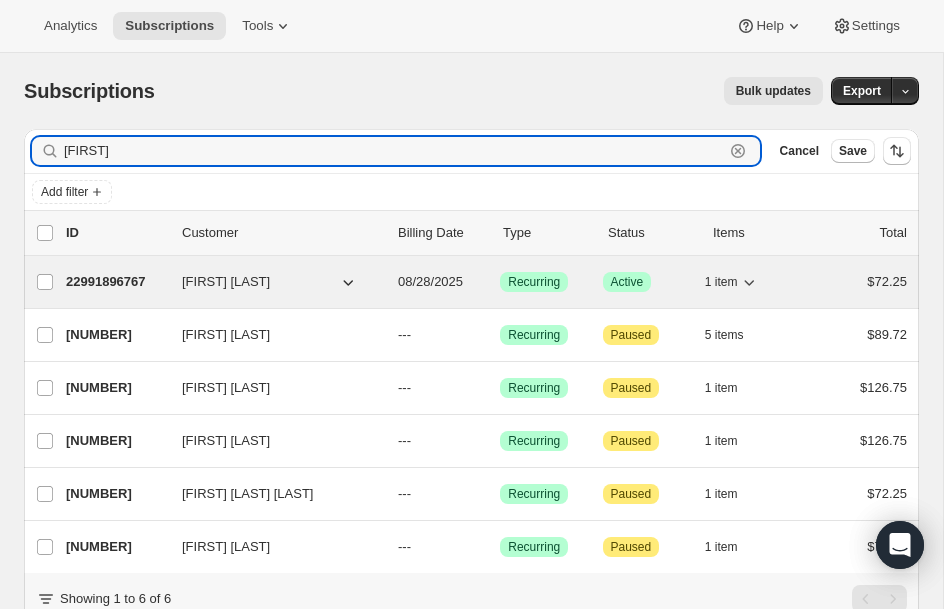 type on "jessic" 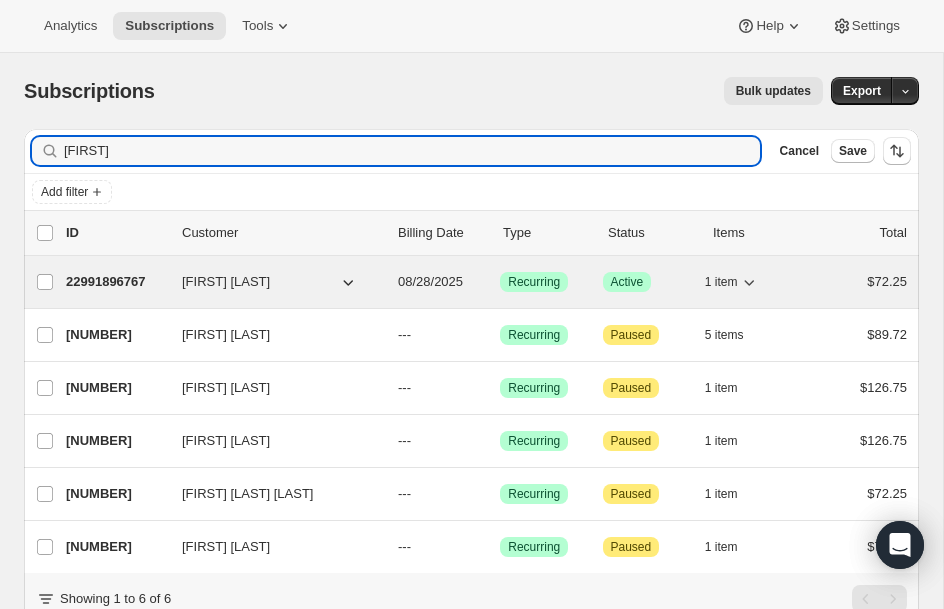 click on "22991896767" at bounding box center (116, 282) 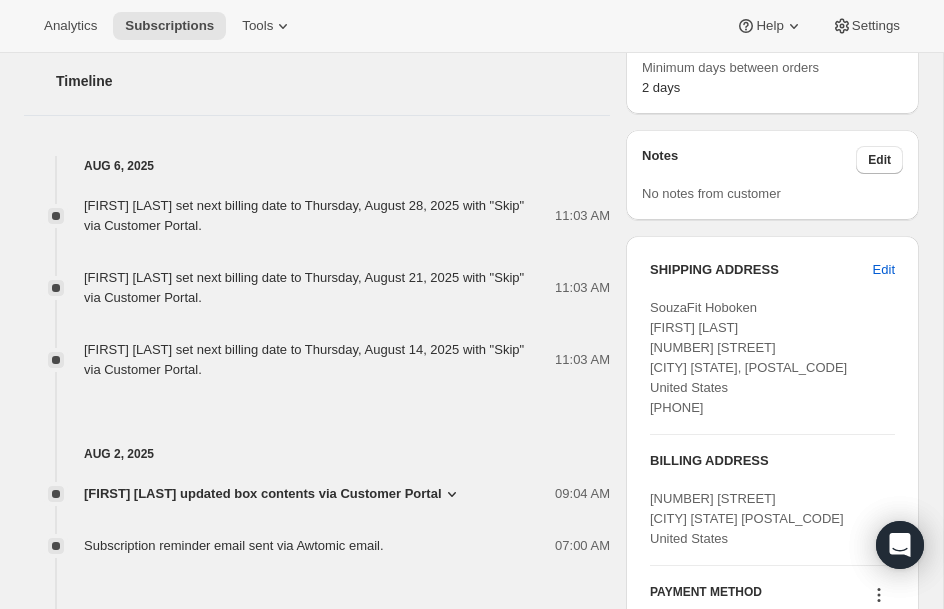 scroll, scrollTop: 800, scrollLeft: 0, axis: vertical 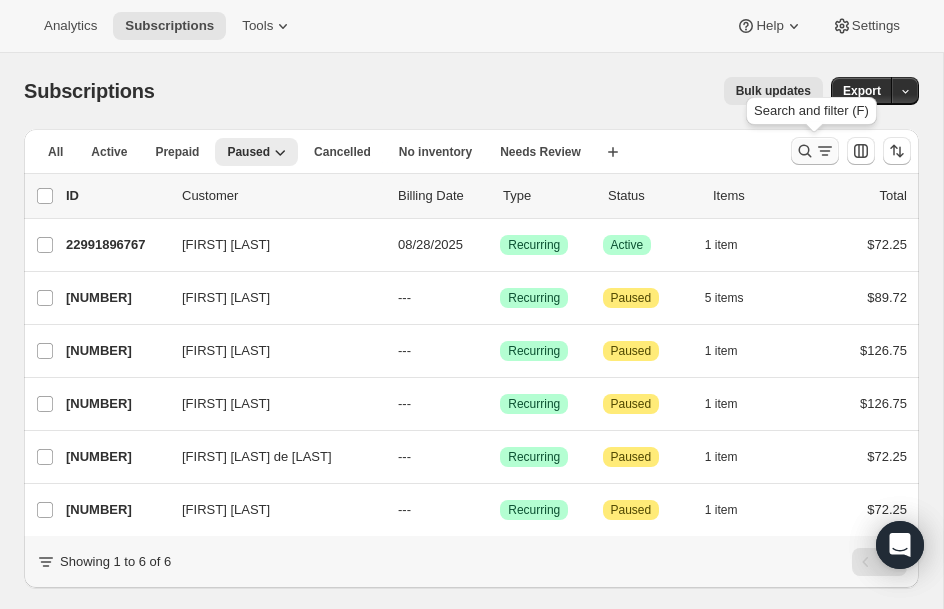 click 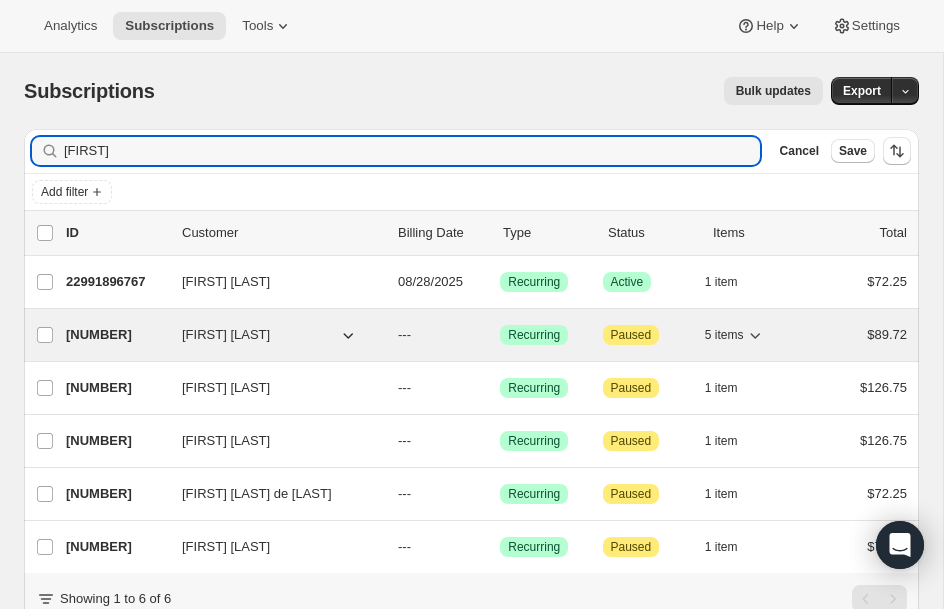 click on "25580765375" at bounding box center (116, 335) 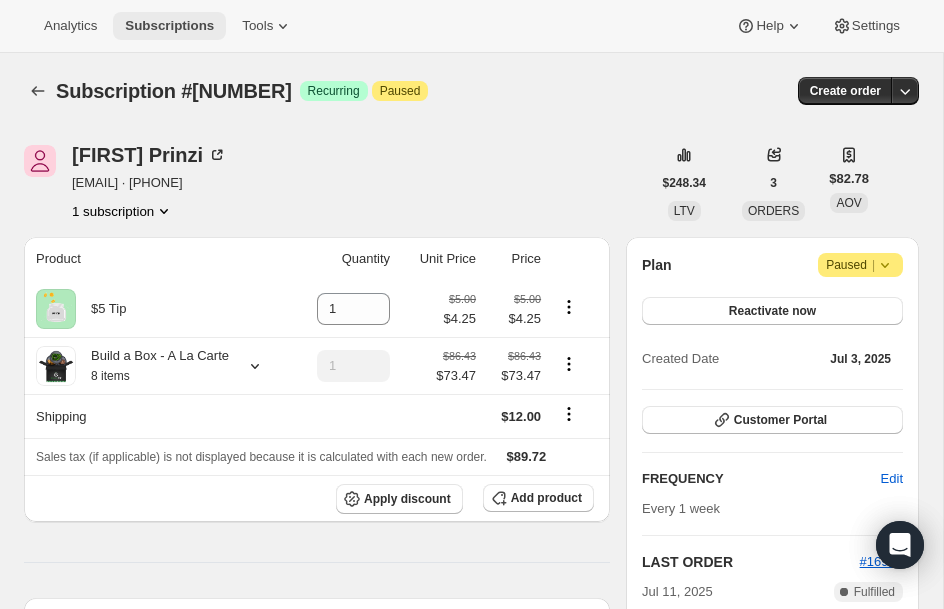 click on "Subscriptions" at bounding box center (169, 26) 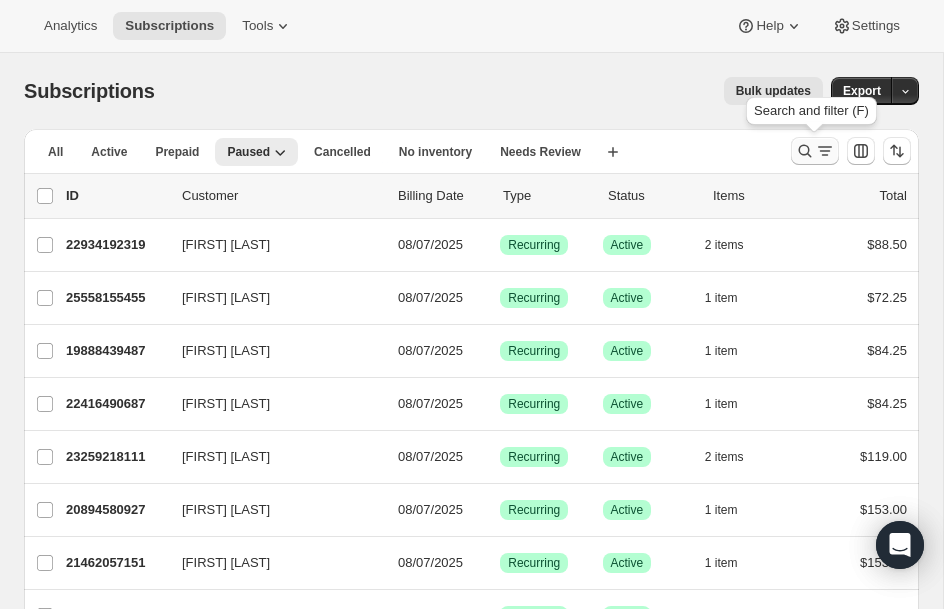 click at bounding box center [815, 151] 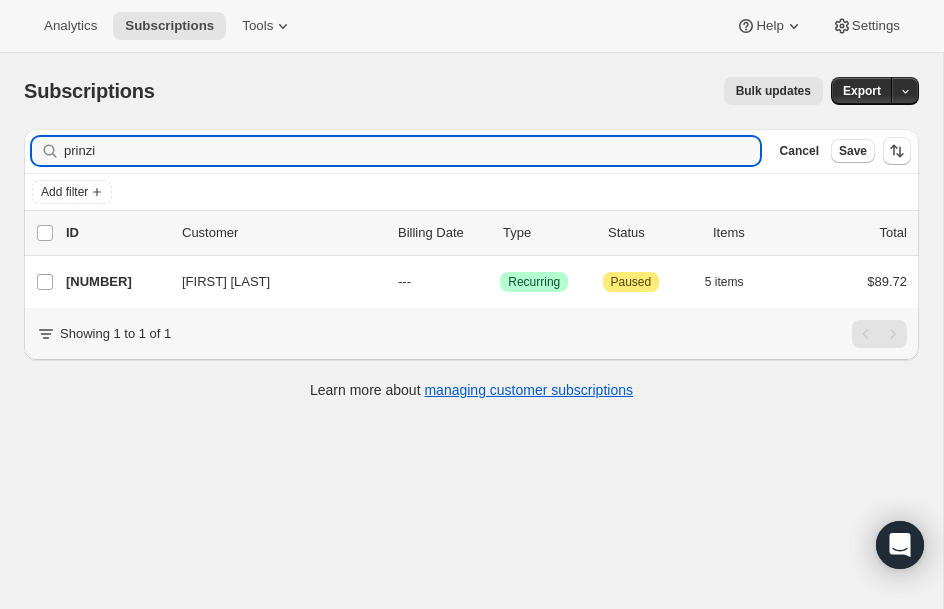 type on "prinzi" 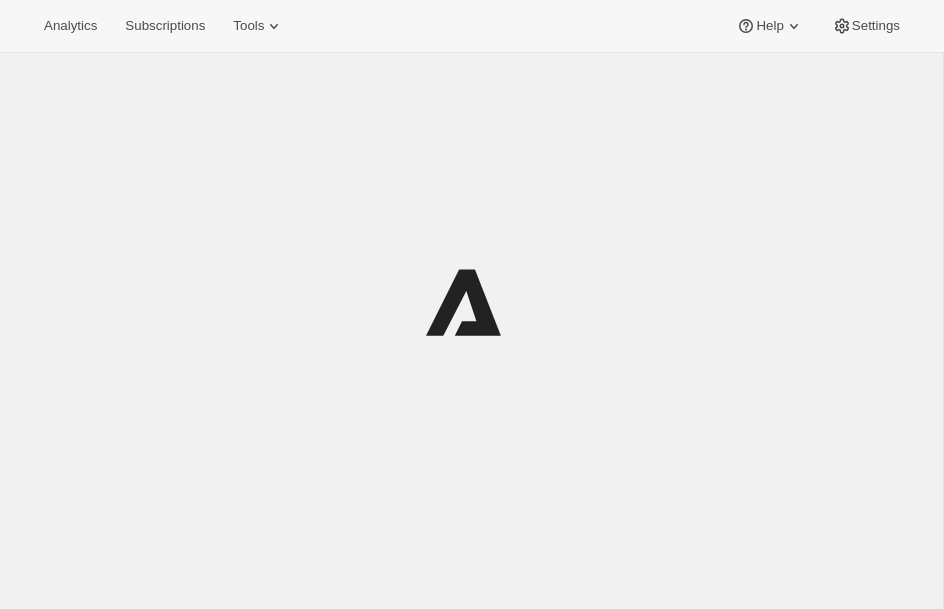 scroll, scrollTop: 0, scrollLeft: 0, axis: both 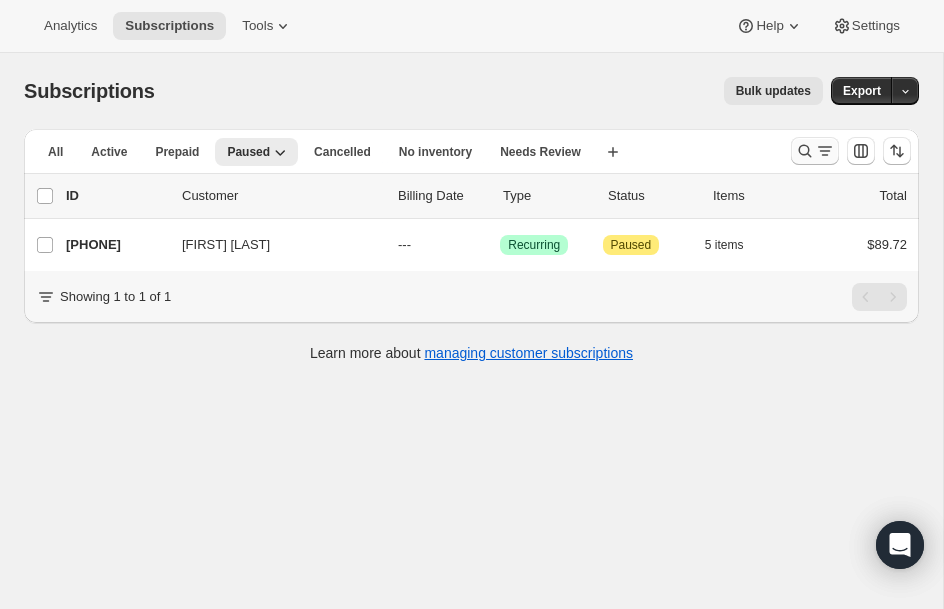 click 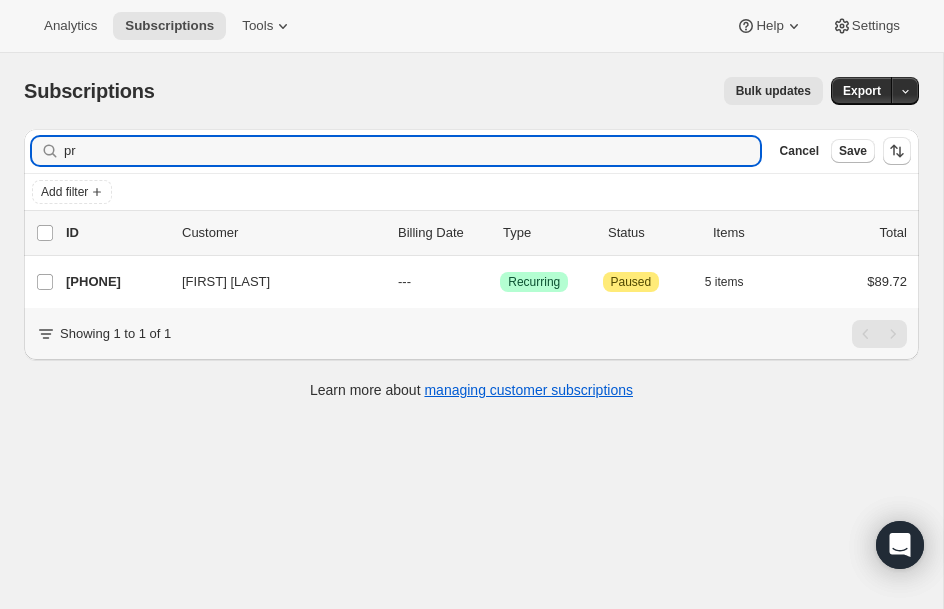 type on "p" 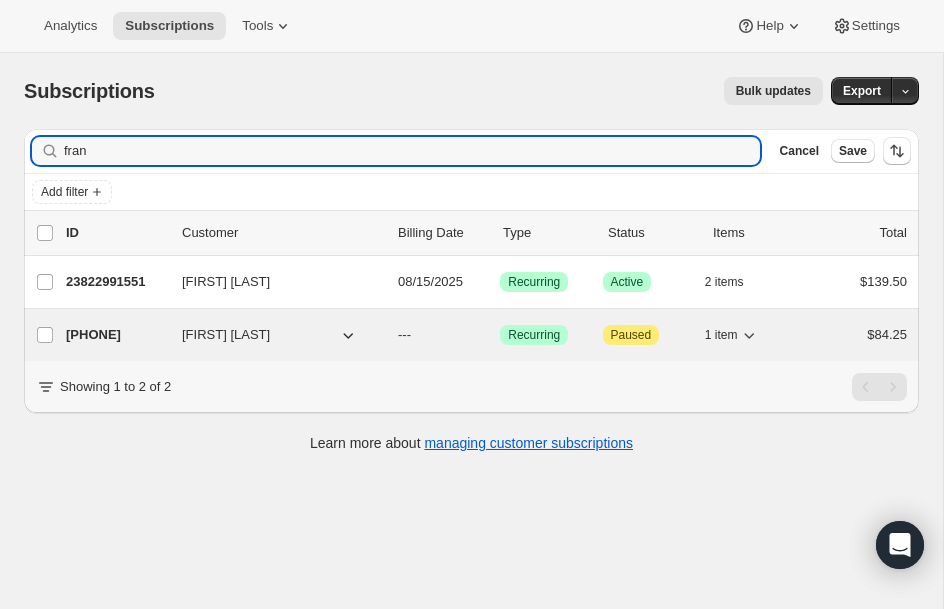 type on "fran" 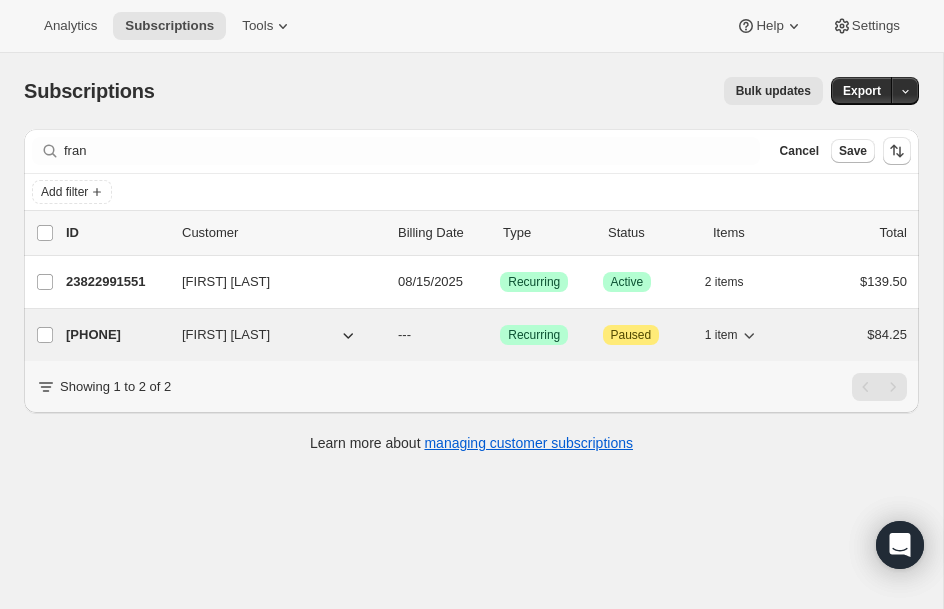 click on "[PHONE] [FIRST] [LAST] --- Success Recurring Attention Paused 1   item $84.25" at bounding box center (486, 335) 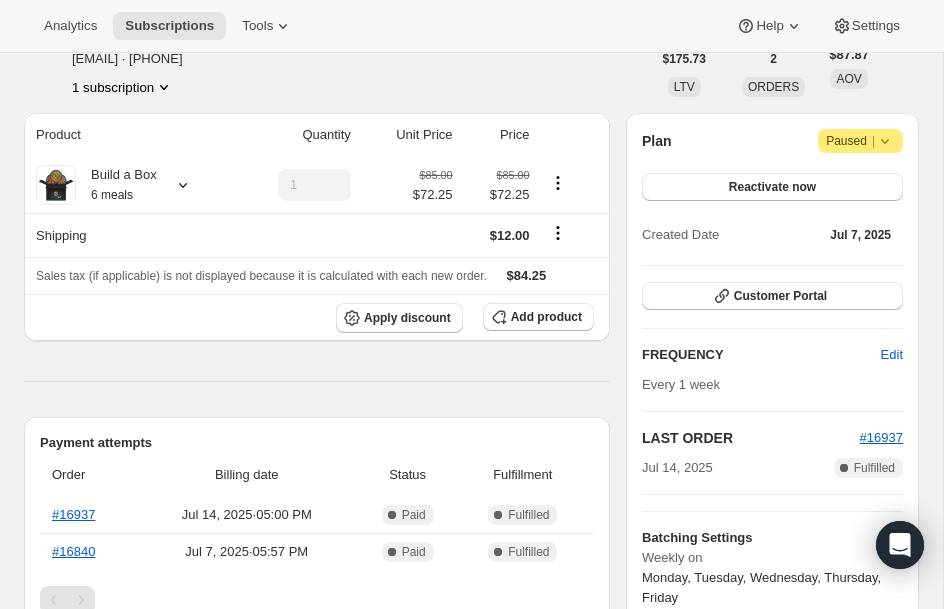 scroll, scrollTop: 160, scrollLeft: 0, axis: vertical 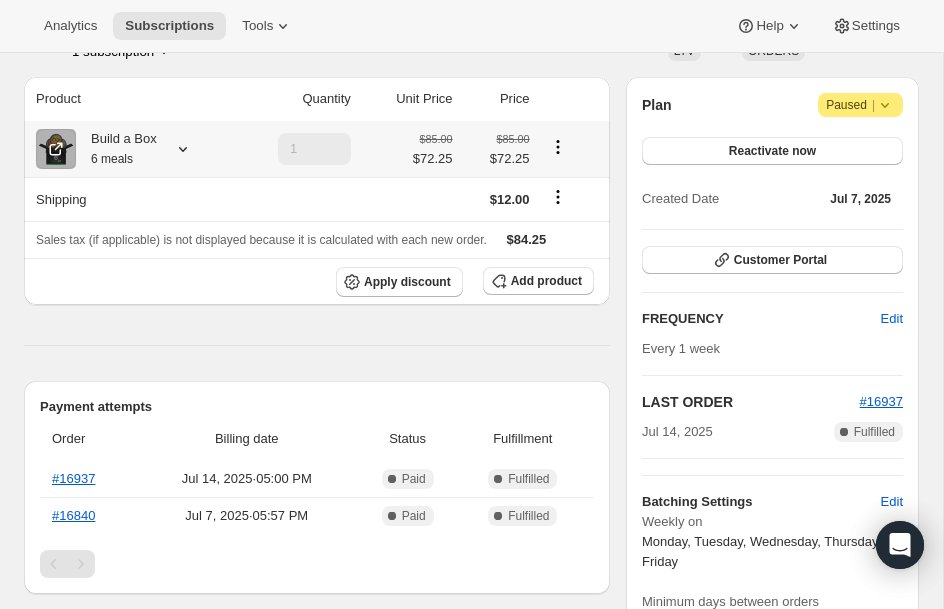 click on "Build a Box 6 meals" at bounding box center [116, 149] 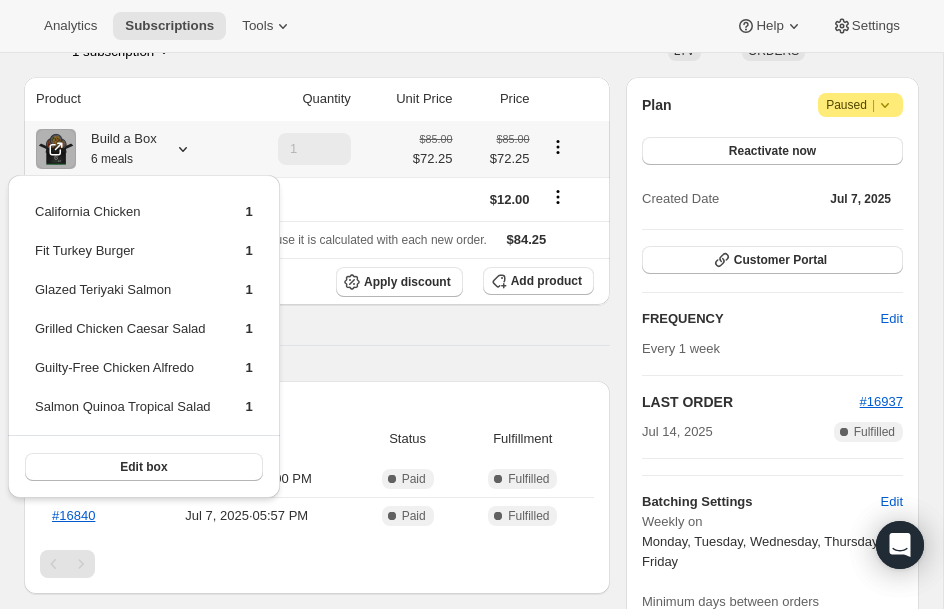 click on "Build a Box 6 meals" at bounding box center [116, 149] 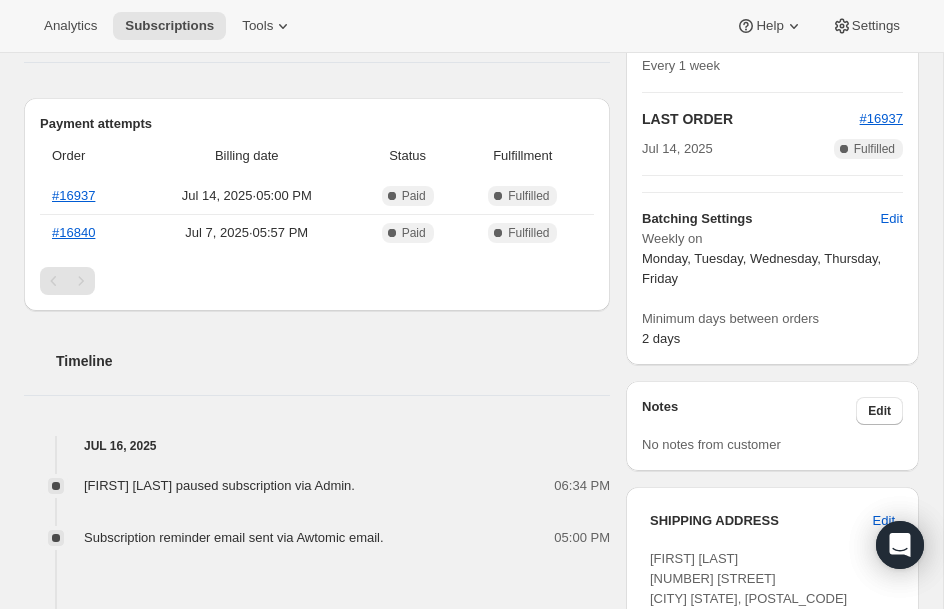 scroll, scrollTop: 480, scrollLeft: 0, axis: vertical 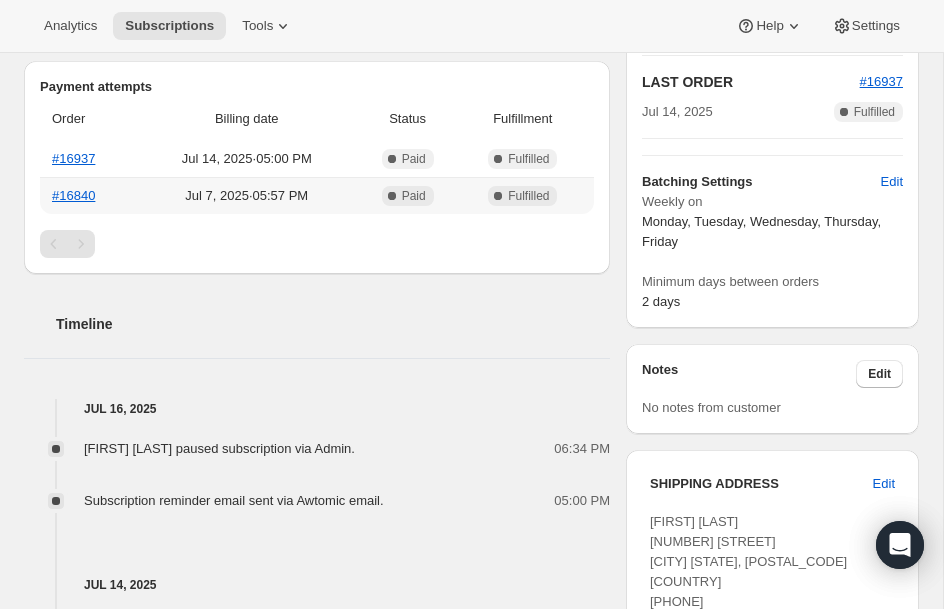 click on "#16840" at bounding box center [88, 195] 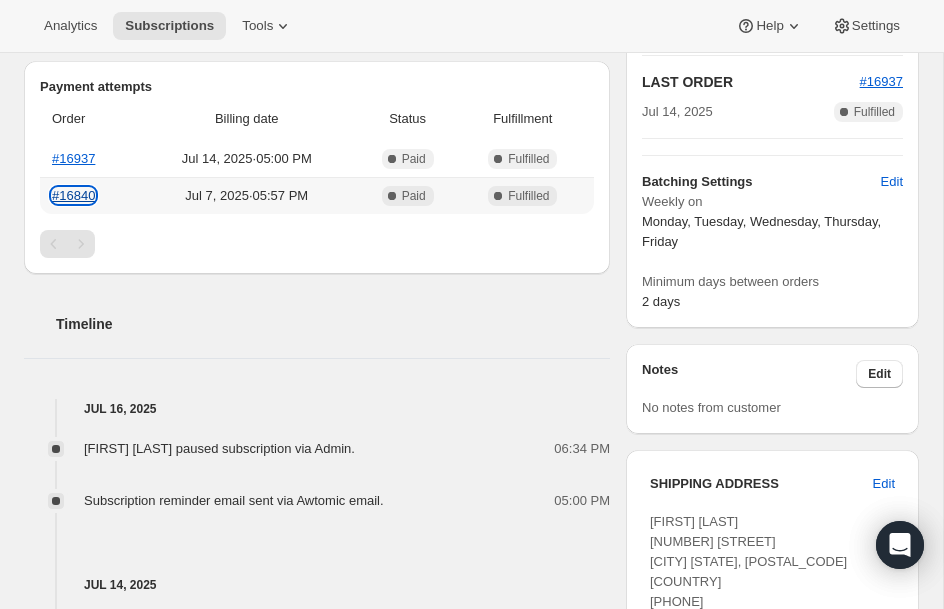 click on "#16840" at bounding box center (73, 195) 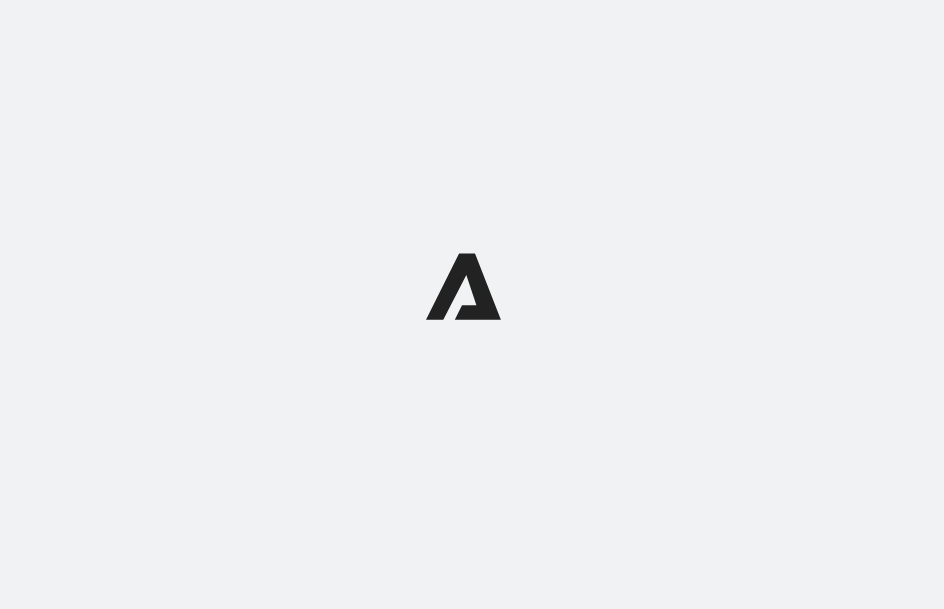 scroll, scrollTop: 0, scrollLeft: 0, axis: both 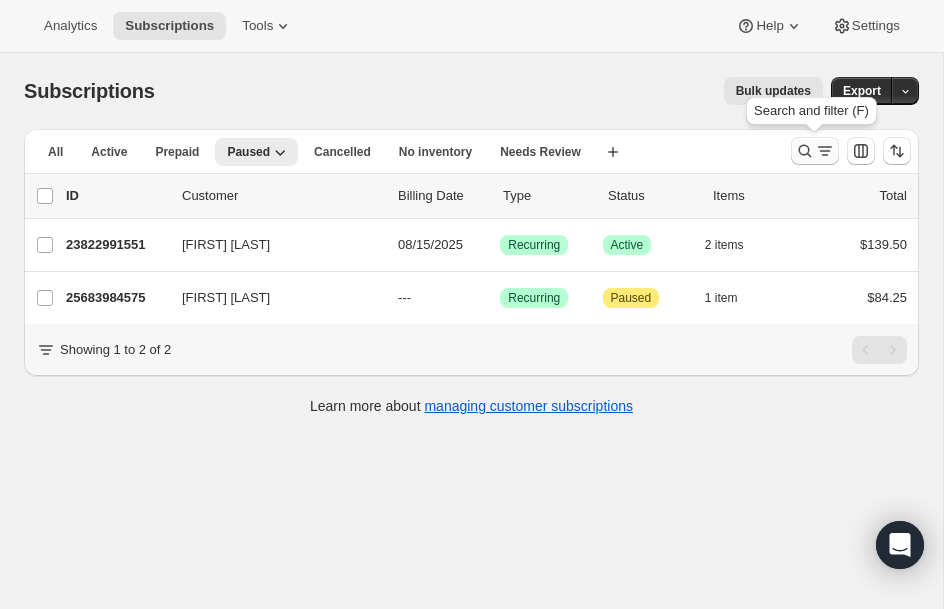 click 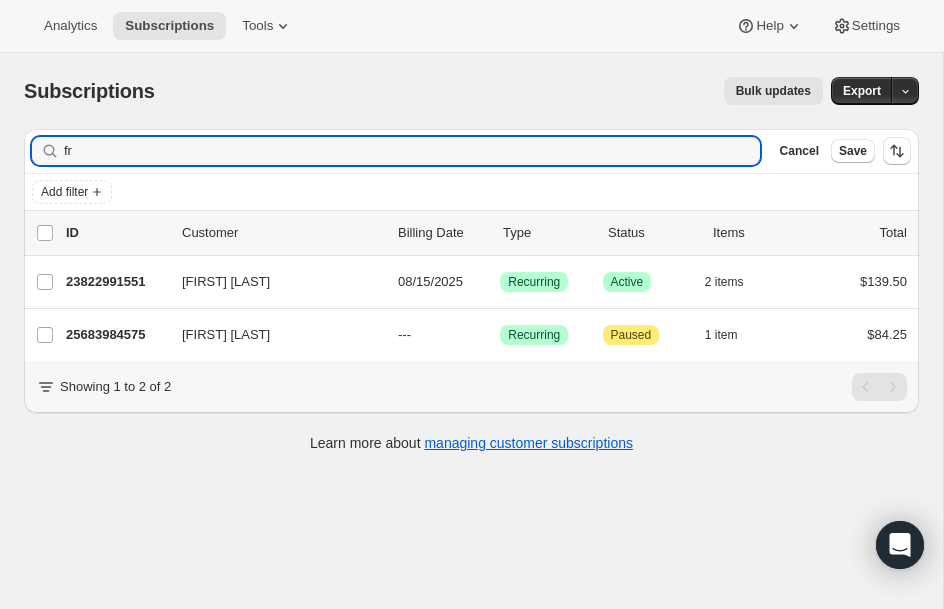 type on "f" 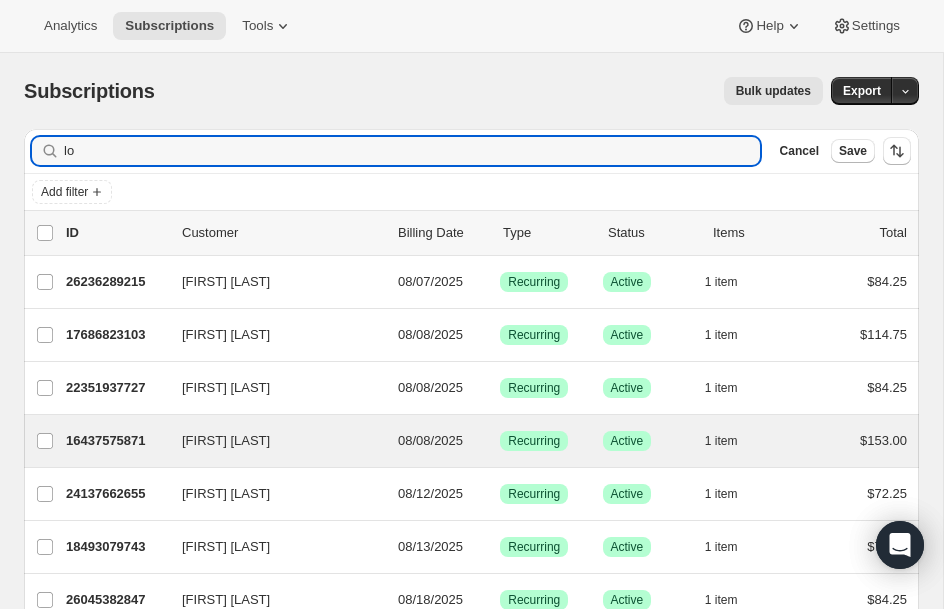 type on "lo" 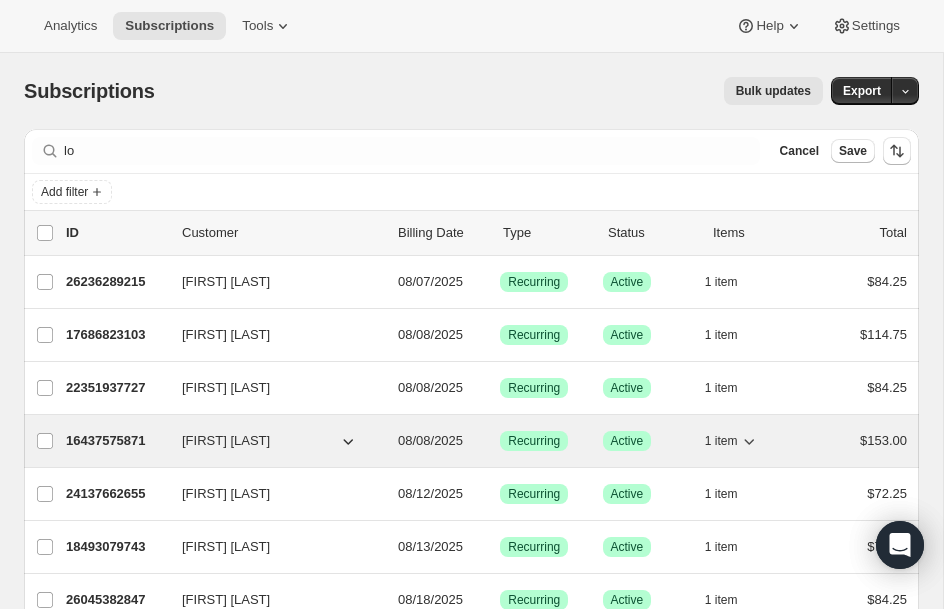 click on "[NUMBER]" at bounding box center [116, 441] 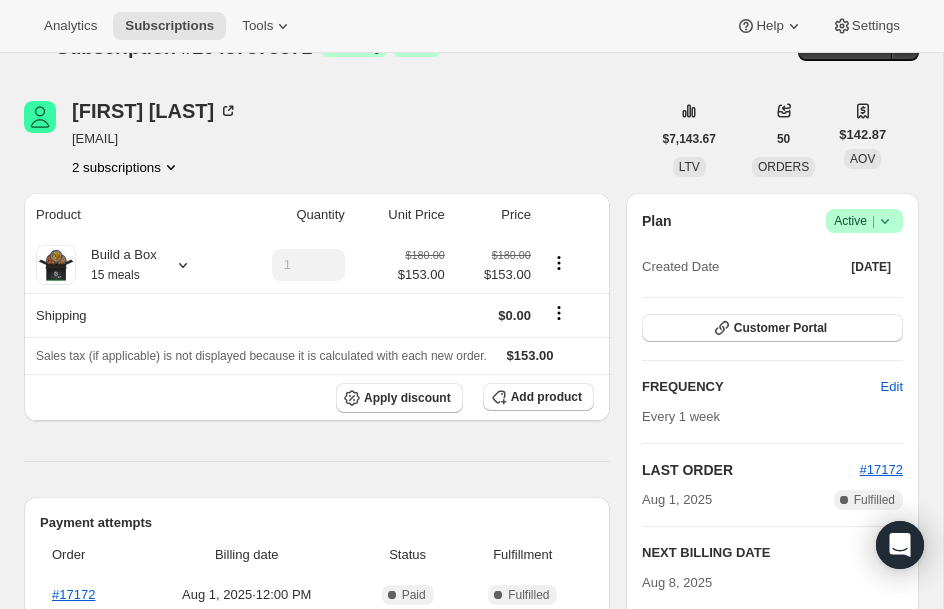 scroll, scrollTop: 0, scrollLeft: 0, axis: both 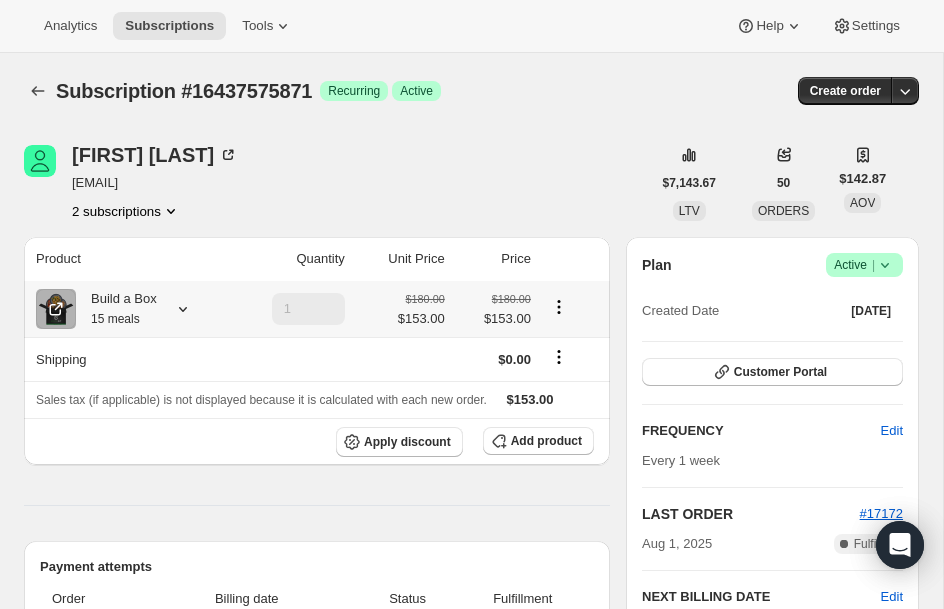 click on "Build a Box 15 meals" at bounding box center [116, 309] 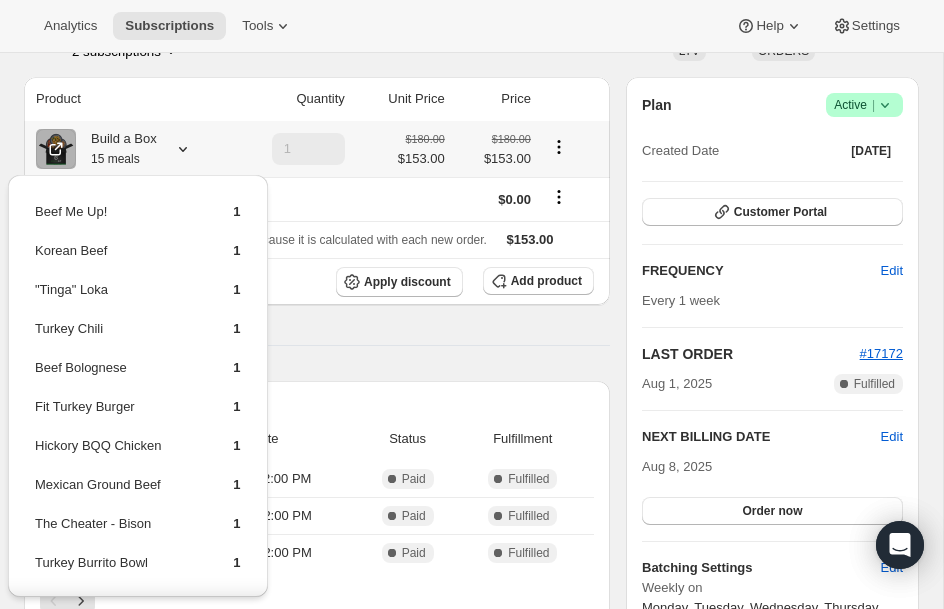 scroll, scrollTop: 200, scrollLeft: 0, axis: vertical 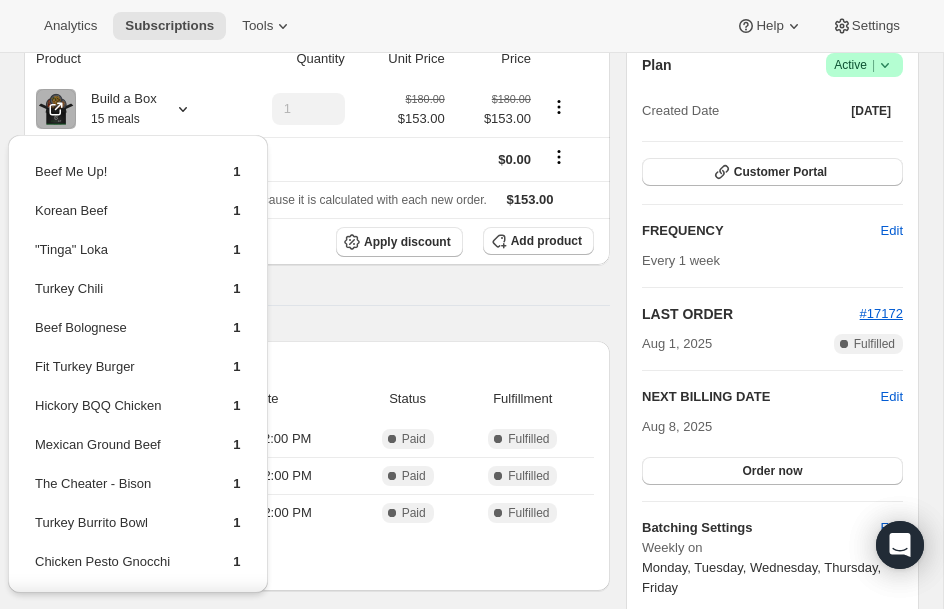 click on "Product Quantity Unit Price Price Build a Box 15 meals 1 $180.00 $153.00 $180.00 $153.00 Shipping $0.00 Sales tax (if applicable) is not displayed because it is calculated with each new order.   $153.00 Apply discount Add product Payment attempts Order Billing date Status Fulfillment #17172 Aug 1, 2025  ·  12:00 PM  Complete Paid  Complete Fulfilled #17085 Jul 25, 2025  ·  12:00 PM  Complete Paid  Complete Fulfilled #16996 Jul 18, 2025  ·  12:00 PM  Complete Paid  Complete Fulfilled Timeline Aug 3, 2025 Subscription reminder email sent via Awtomic email. 12:00 PM Aug 2, 2025 LONNEY AMOS updated box contents via Customer Portal 02:40 PM New box selection 1 - "Tinga" Loka 1 - Beef Bolognese 1 - Beef Me Up! 1 - Chicken Pesto Gnocchi 1 - Fit Turkey Burger 1 - Fuel Up Breakfast Platter 1 - Grilled Chicken Teriyaki 1 - Hickory BQQ Chicken 1 - Korean Beef 1 - Mexican Ground Beef 1 - Shredded Chicken Omelette 1 - The Cheater - Bison 1 - Tso's Turkey Meatballs 1 - Turkey Burrito Bowl 1 - Turkey Chili 02:37 PM" at bounding box center (317, 737) 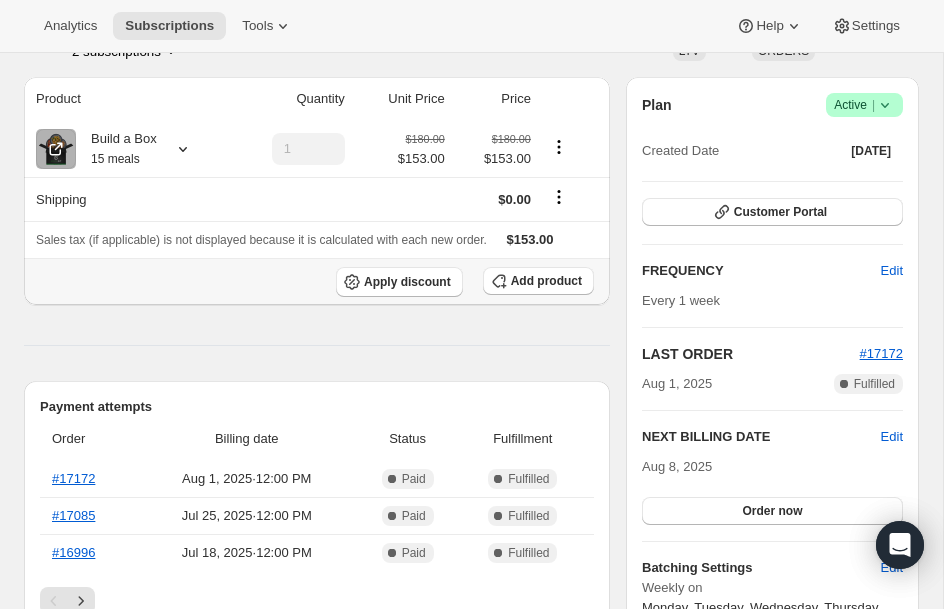 scroll, scrollTop: 120, scrollLeft: 0, axis: vertical 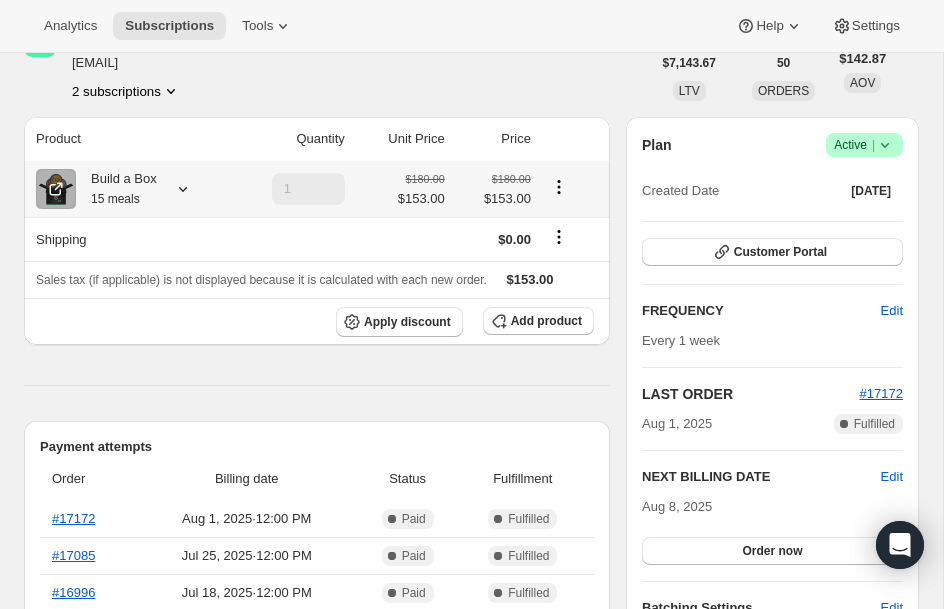 click on "15 meals" at bounding box center [115, 199] 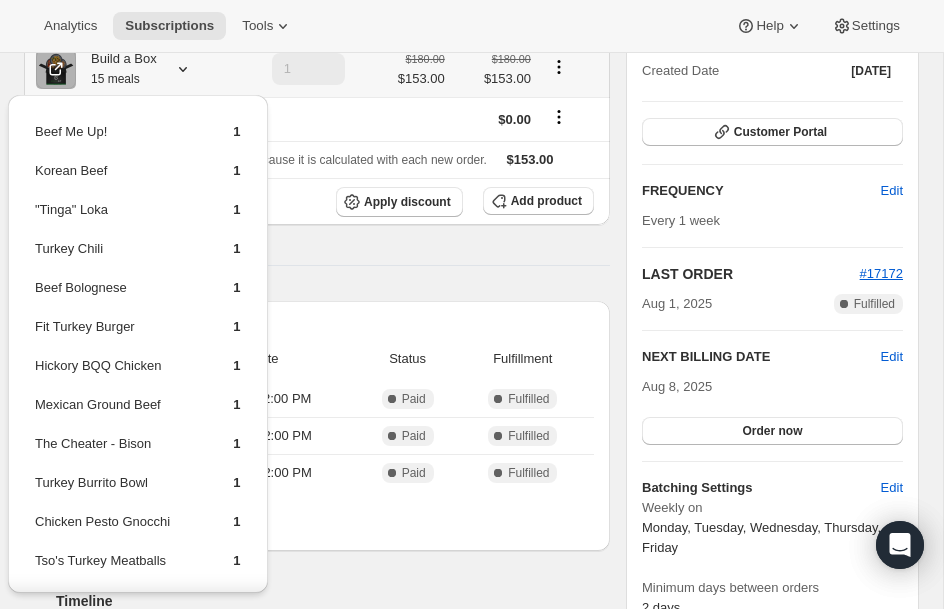 scroll, scrollTop: 280, scrollLeft: 0, axis: vertical 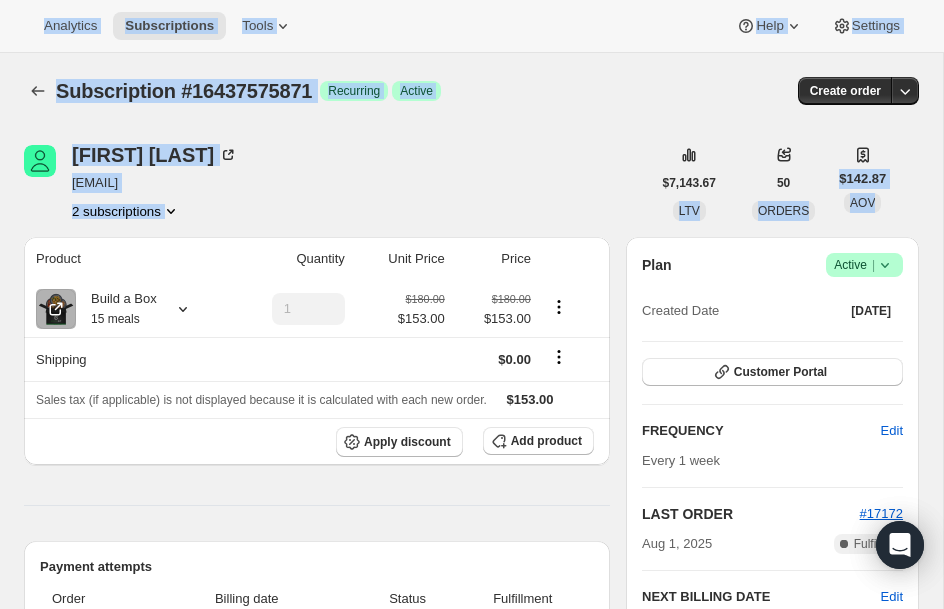 drag, startPoint x: 60, startPoint y: 170, endPoint x: 81, endPoint y: -225, distance: 395.55783 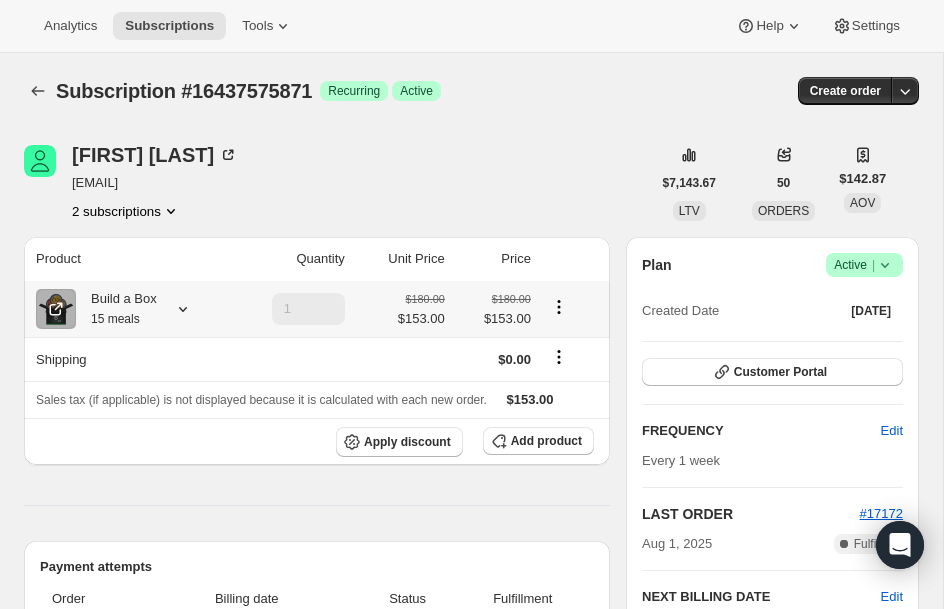 click on "Build a Box 15 meals" at bounding box center [116, 309] 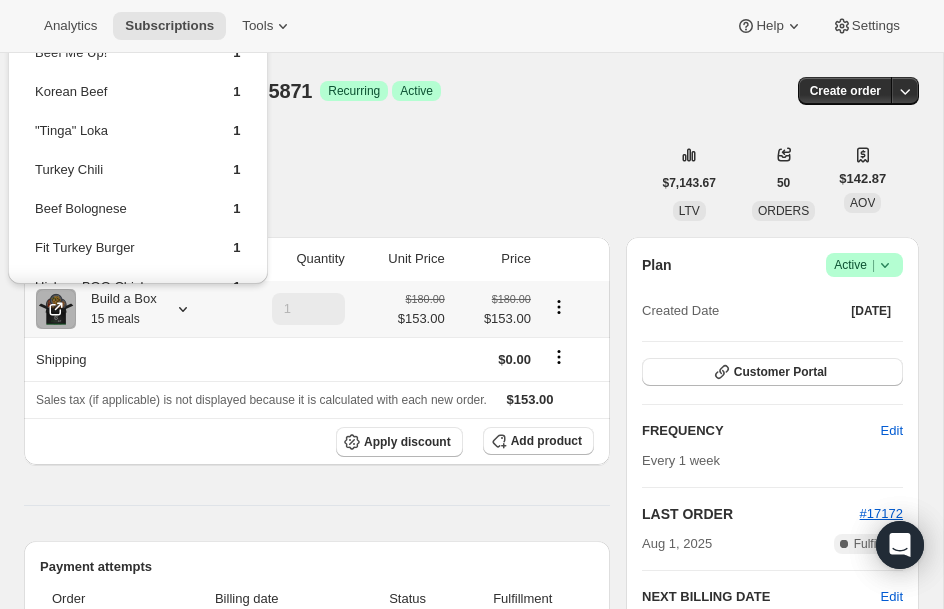 scroll, scrollTop: 40, scrollLeft: 0, axis: vertical 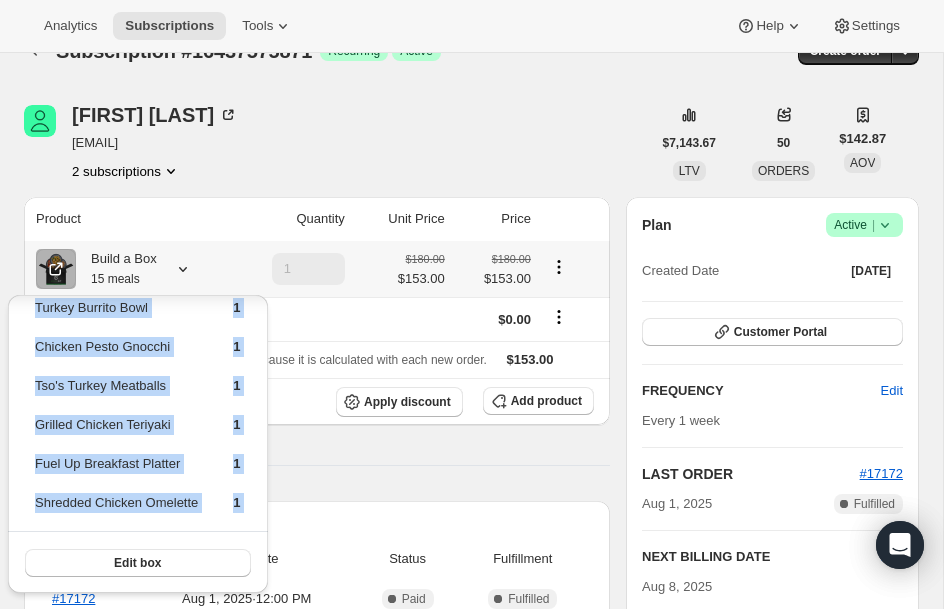 drag, startPoint x: 137, startPoint y: 506, endPoint x: 120, endPoint y: 587, distance: 82.764725 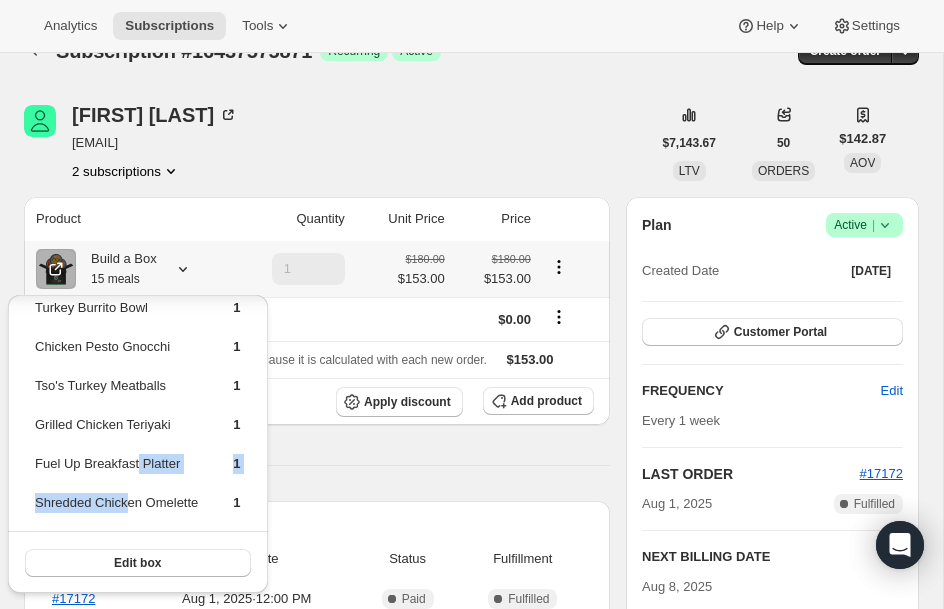 drag, startPoint x: 141, startPoint y: 461, endPoint x: 131, endPoint y: 497, distance: 37.363083 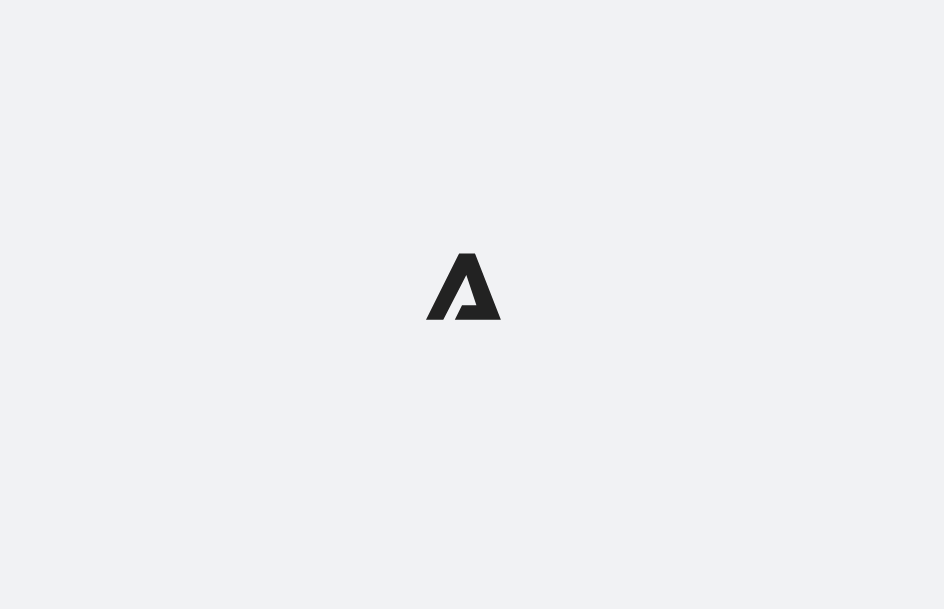 scroll, scrollTop: 0, scrollLeft: 0, axis: both 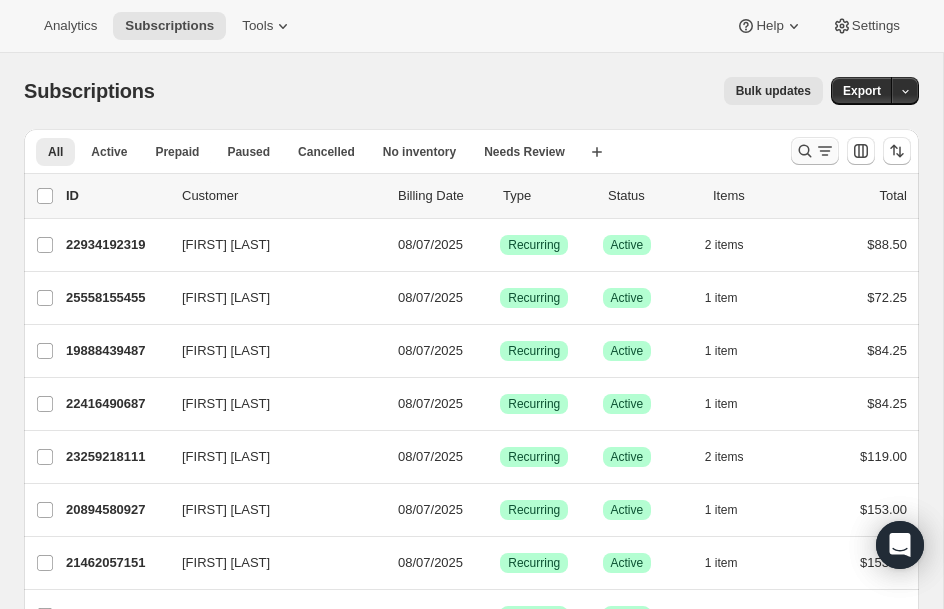 click 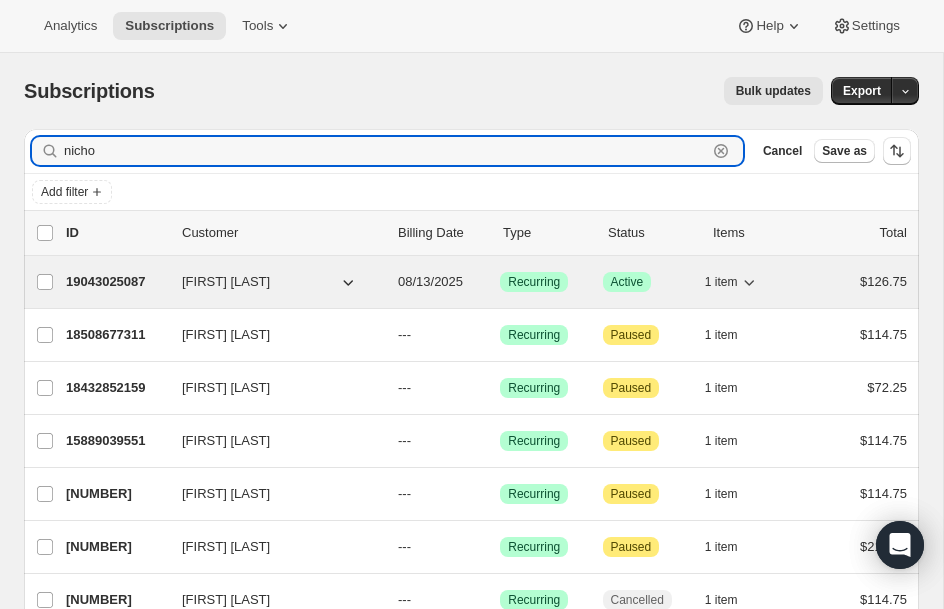 type on "nicho" 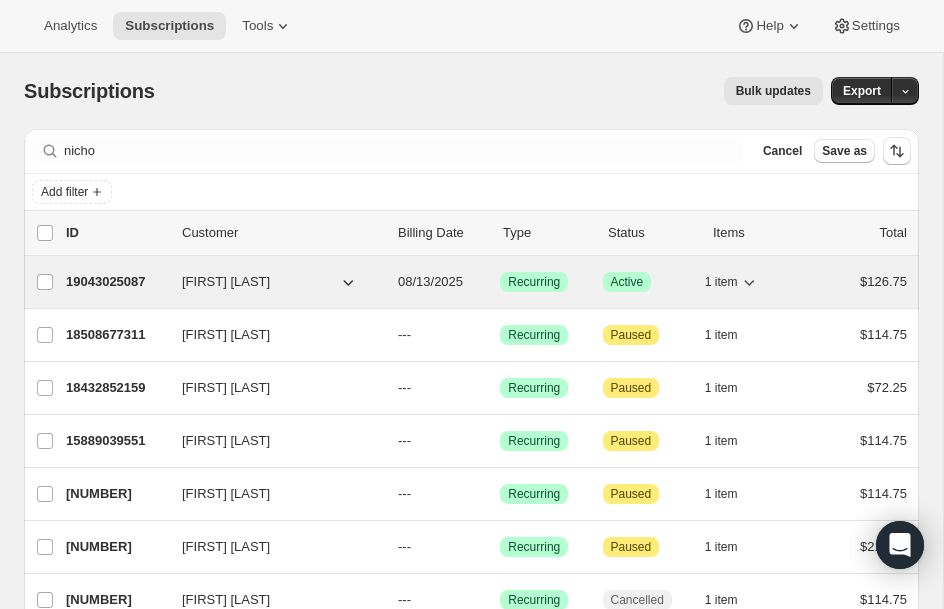 click on "19043025087" at bounding box center [116, 282] 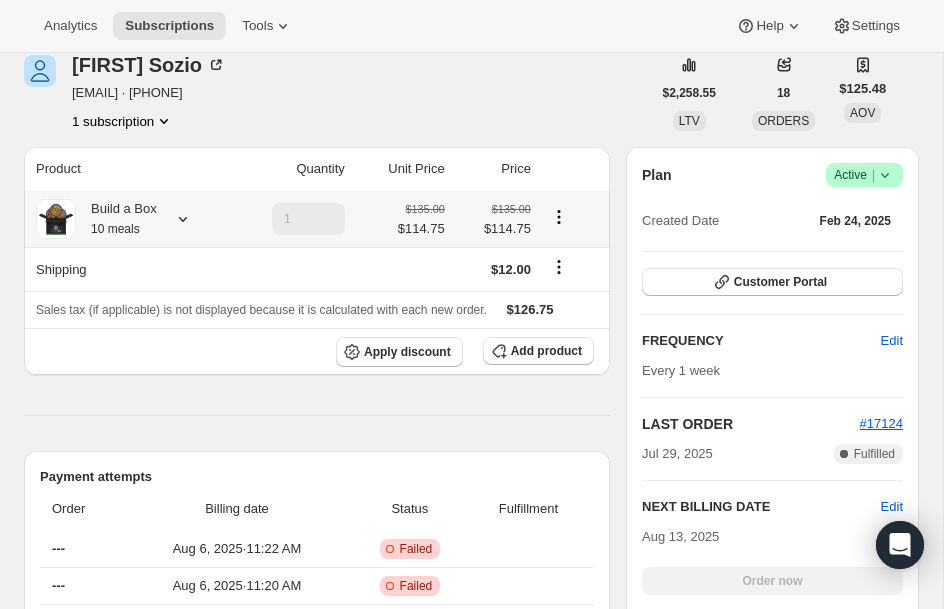 scroll, scrollTop: 320, scrollLeft: 0, axis: vertical 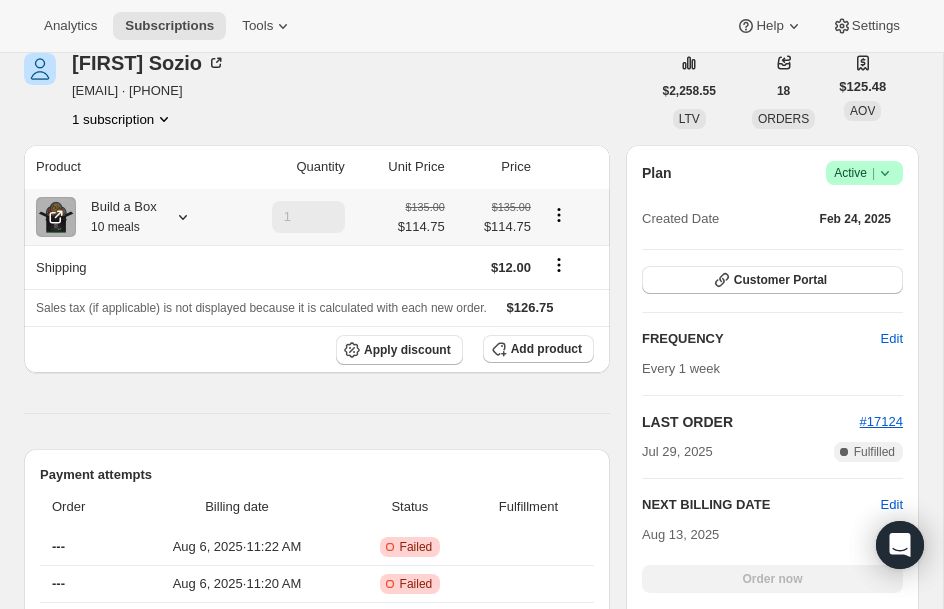 click on "10 meals" at bounding box center (115, 227) 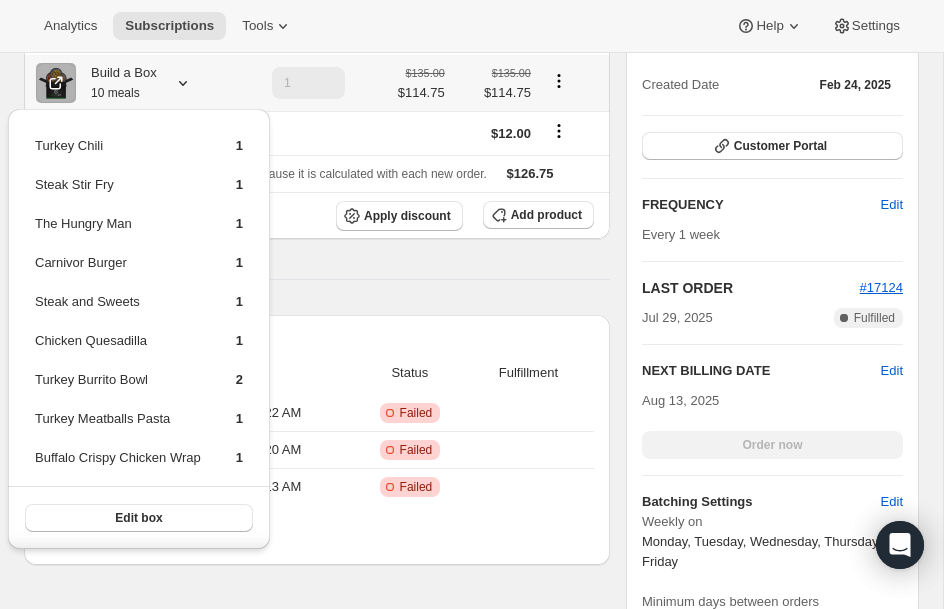 scroll, scrollTop: 480, scrollLeft: 0, axis: vertical 